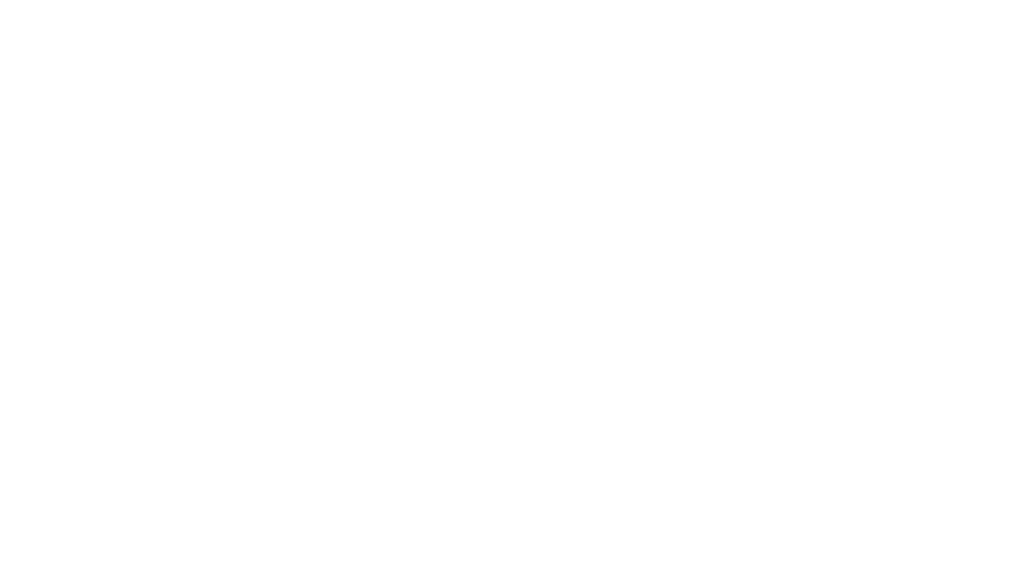 scroll, scrollTop: 0, scrollLeft: 0, axis: both 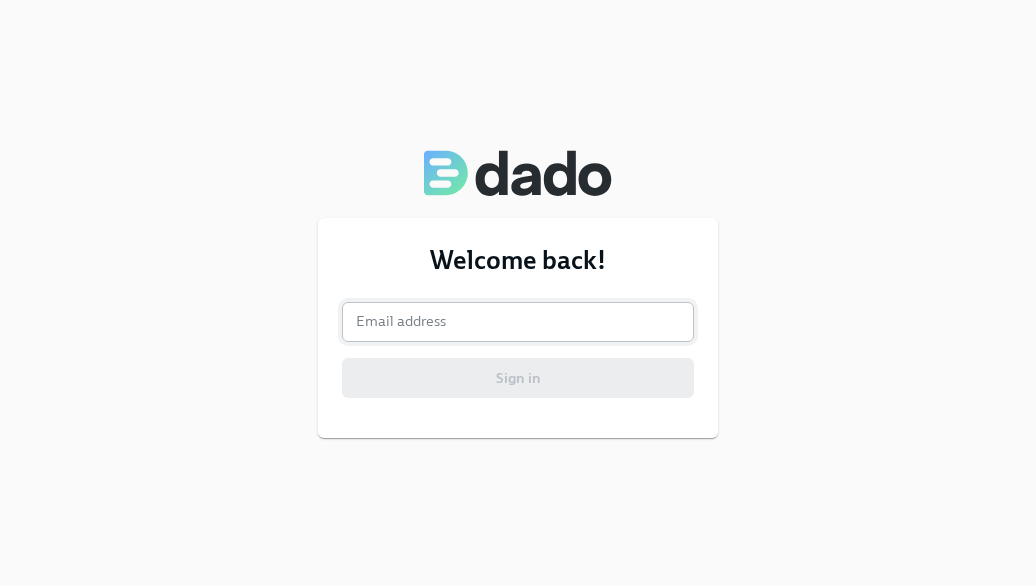 click at bounding box center (518, 322) 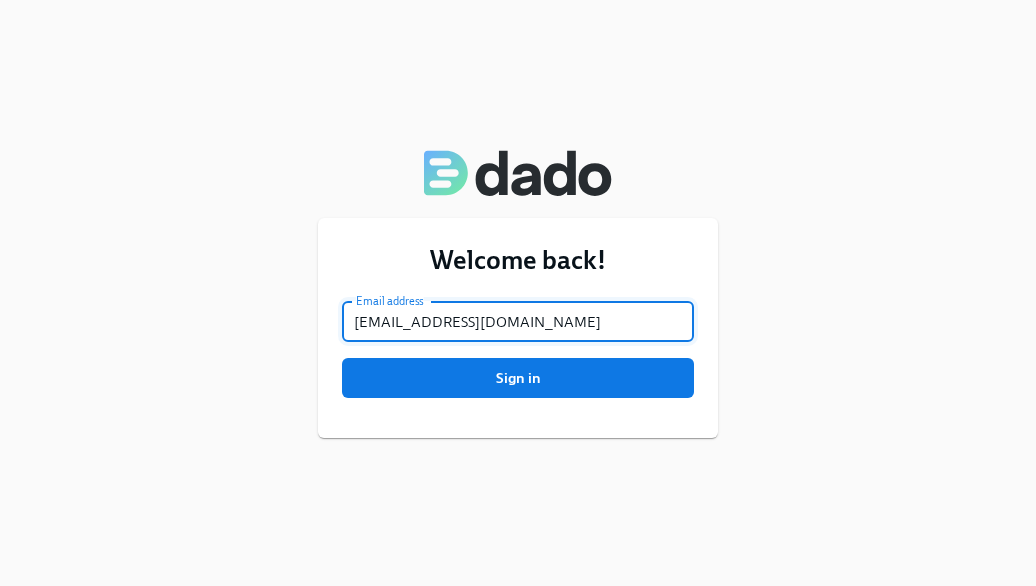type on "amber.storti307@gmail.com" 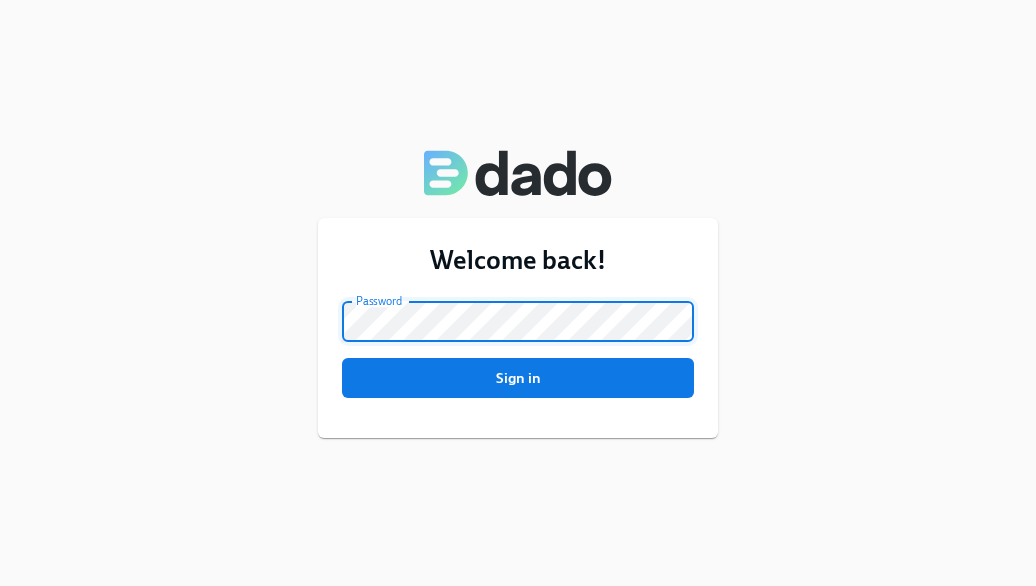 click on "Sign in" at bounding box center [518, 378] 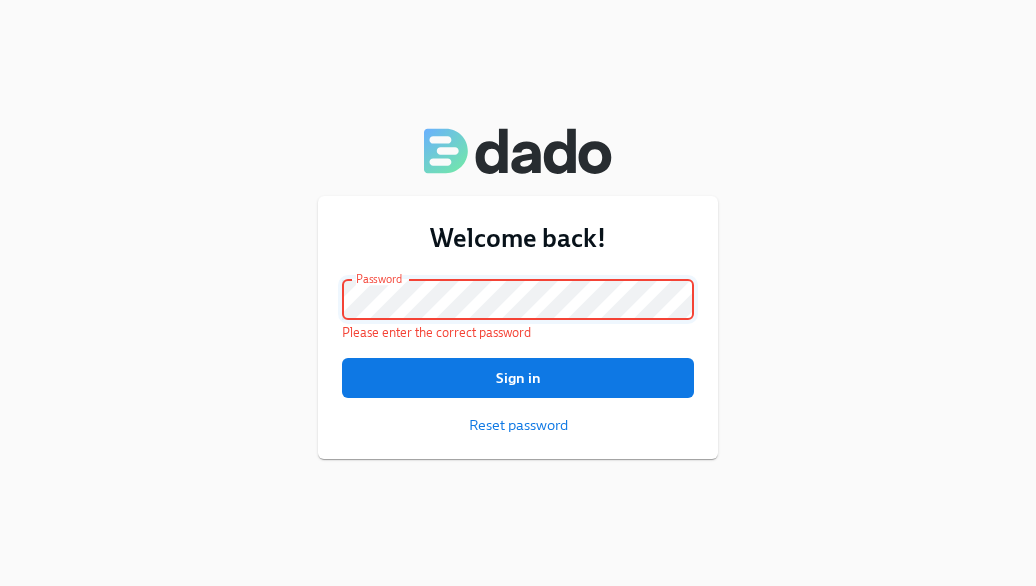 click on "Welcome back! Email address amber.storti307@gmail.com Email address Password Password Please enter the correct password Sign in Reset password" at bounding box center [518, 293] 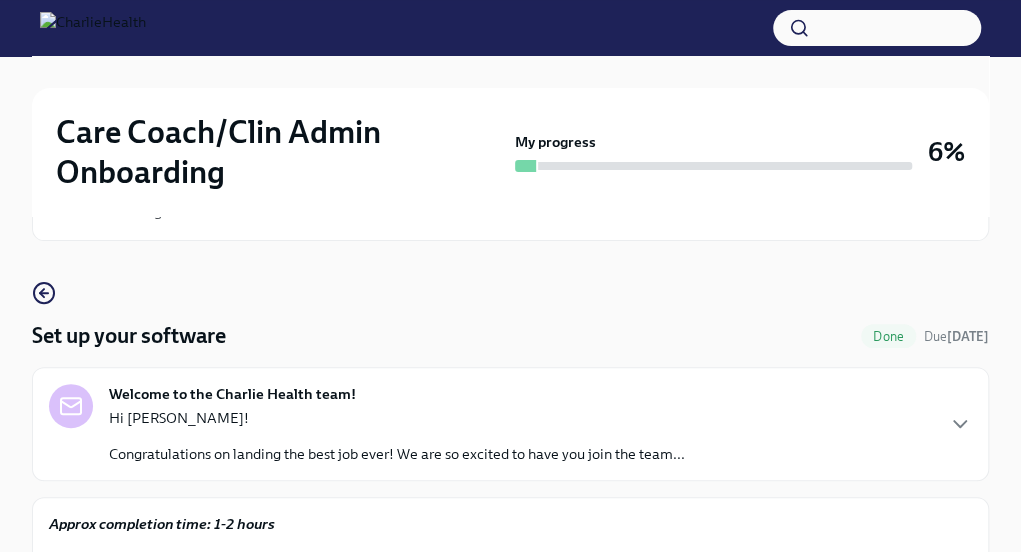 scroll, scrollTop: 69, scrollLeft: 0, axis: vertical 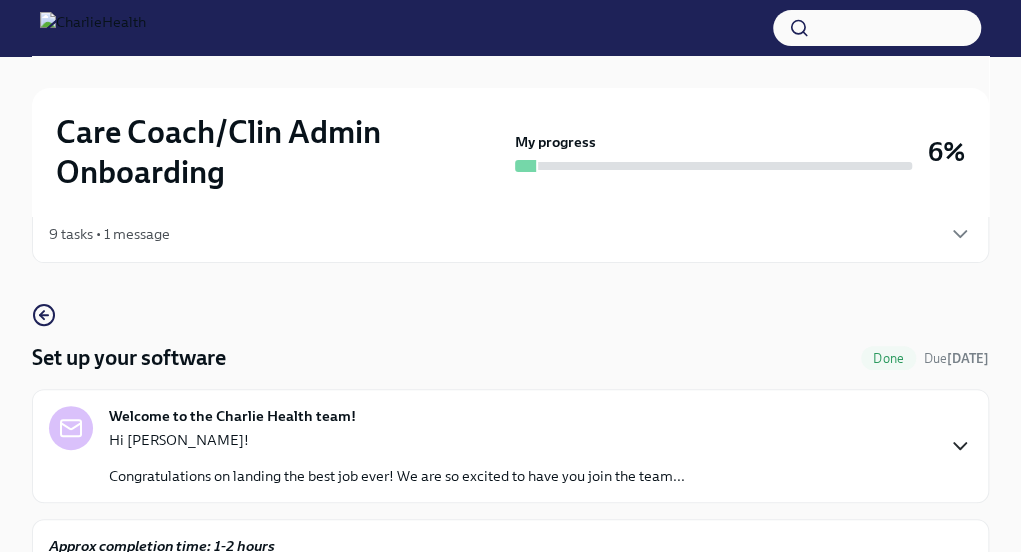 click 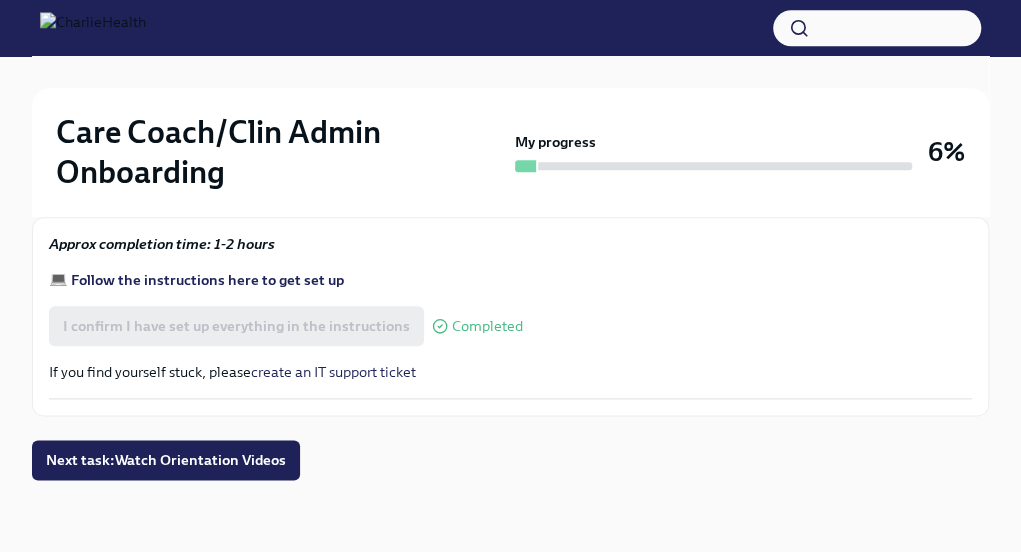 scroll, scrollTop: 995, scrollLeft: 0, axis: vertical 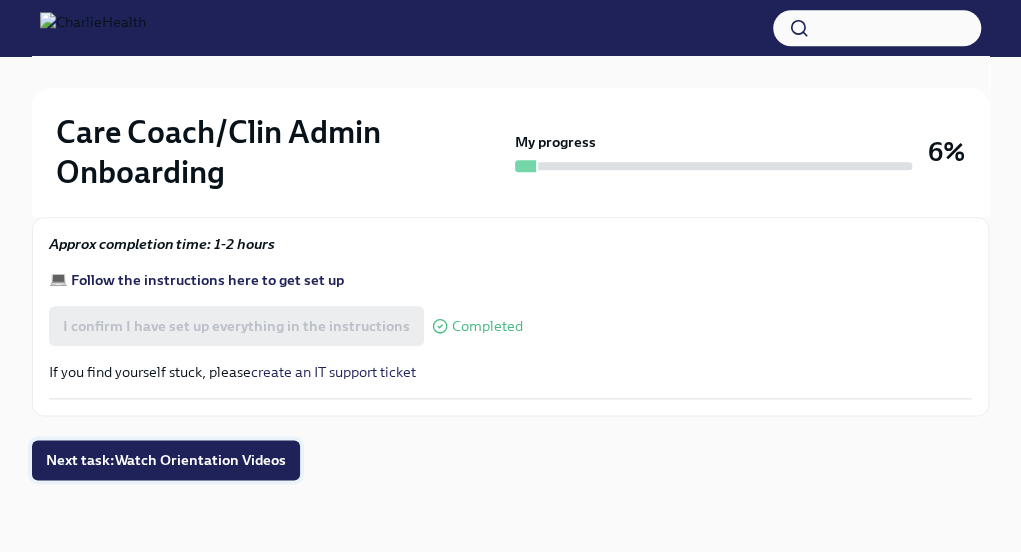 click on "Next task :  Watch Orientation Videos" at bounding box center [166, 460] 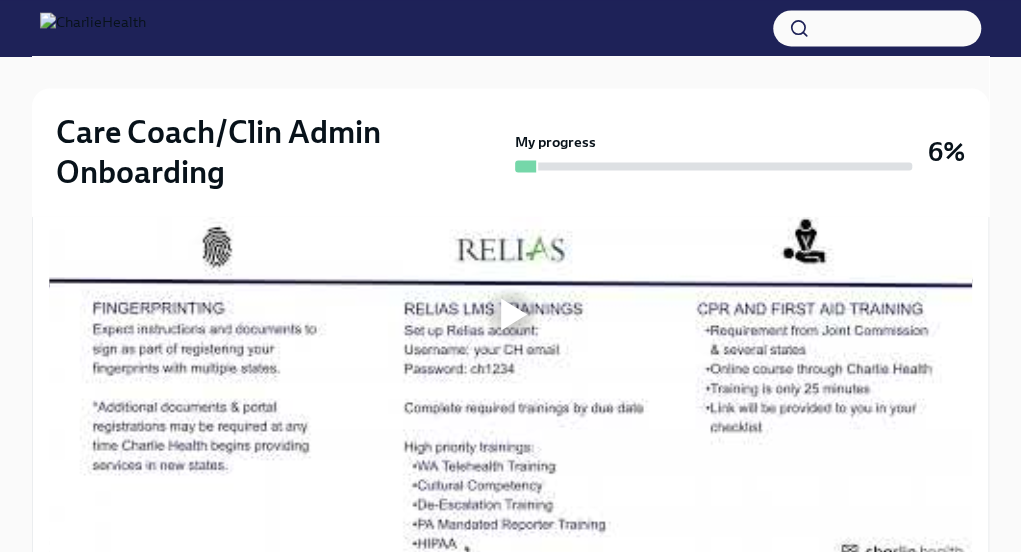scroll, scrollTop: 1189, scrollLeft: 0, axis: vertical 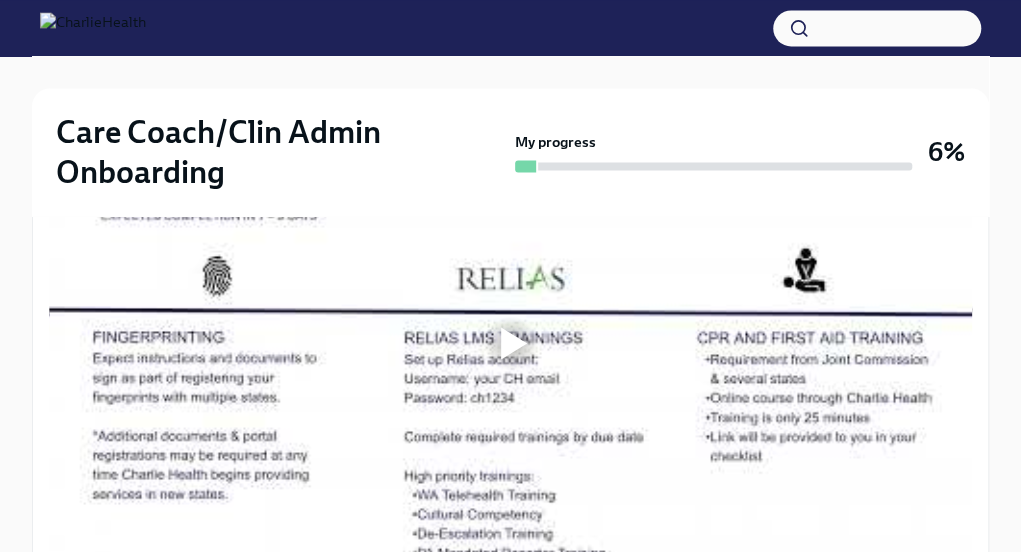 click at bounding box center [514, 343] 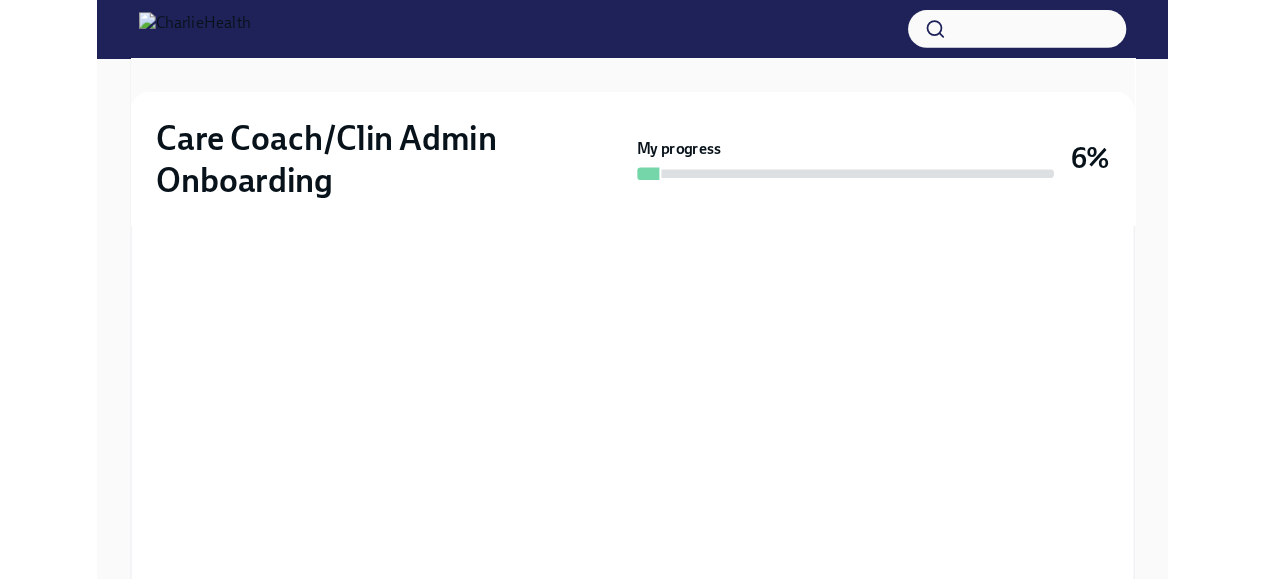 scroll, scrollTop: 34, scrollLeft: 0, axis: vertical 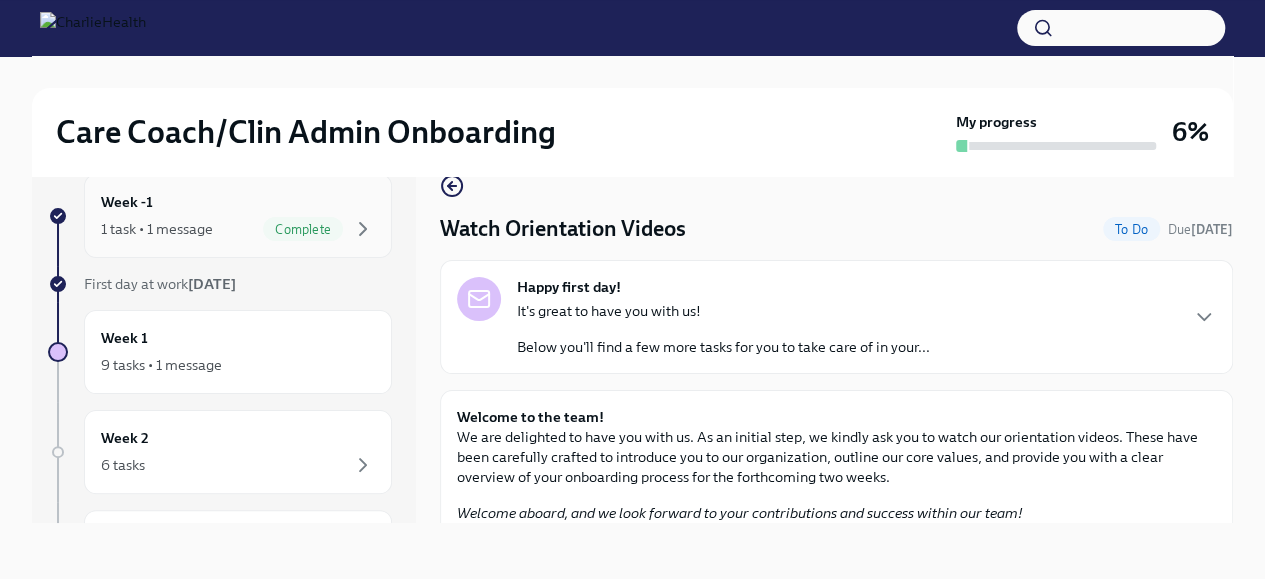 click on "Week -1 1 task • 1 message Complete" at bounding box center [238, 216] 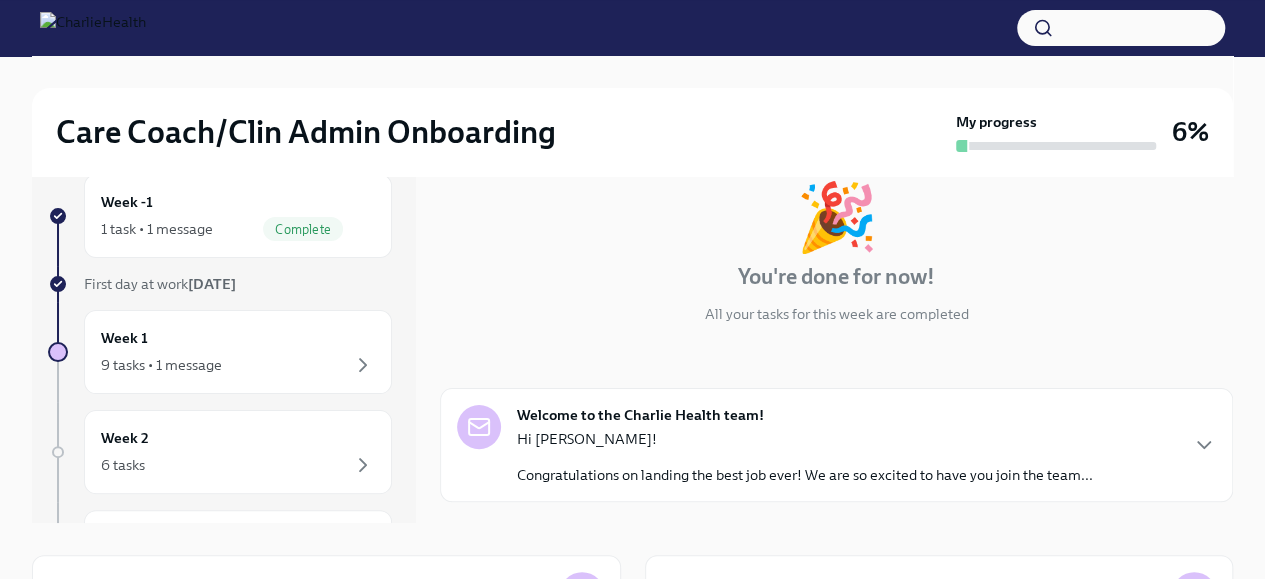 scroll, scrollTop: 203, scrollLeft: 0, axis: vertical 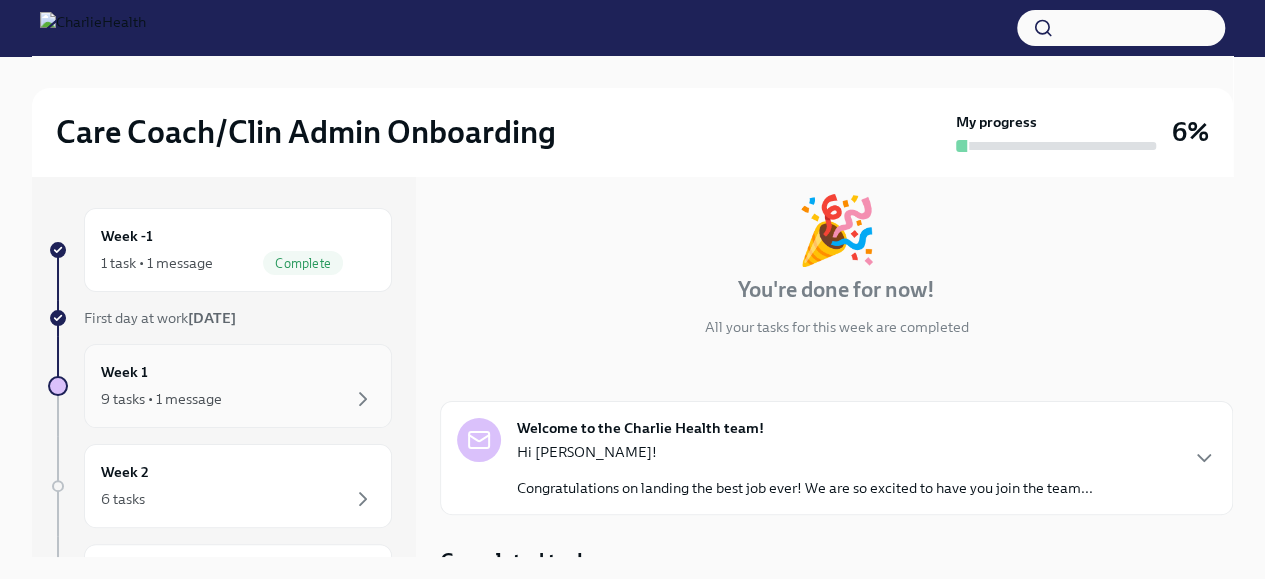 click on "Week 1 9 tasks • 1 message" at bounding box center [238, 386] 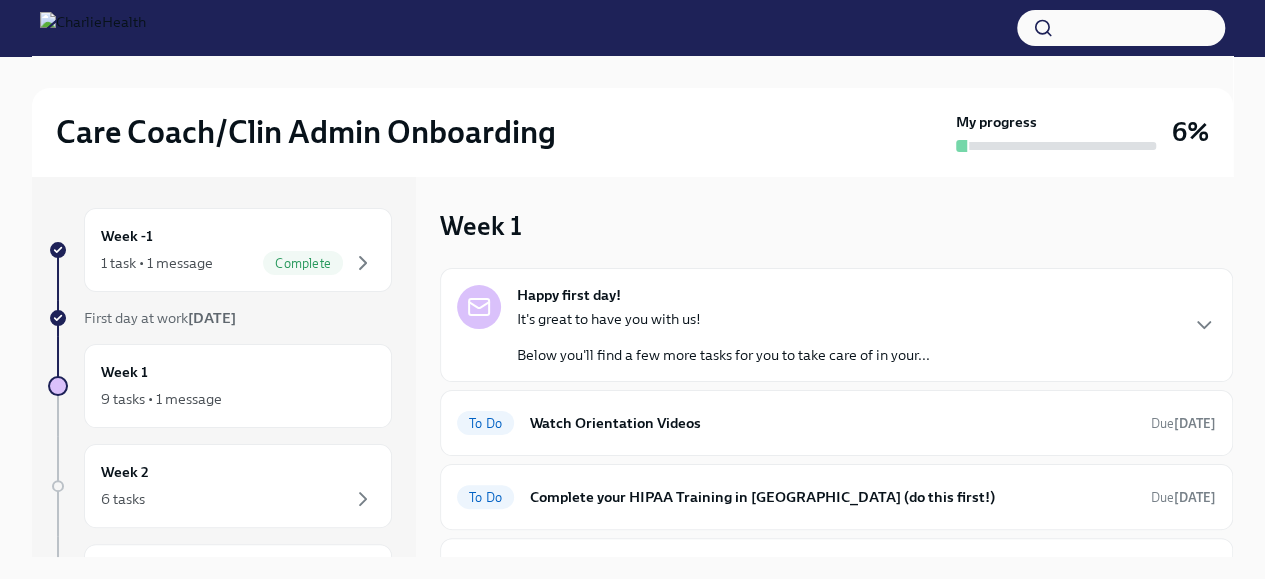 click on "Below you'll find a few more tasks for you to take care of in your..." at bounding box center [723, 355] 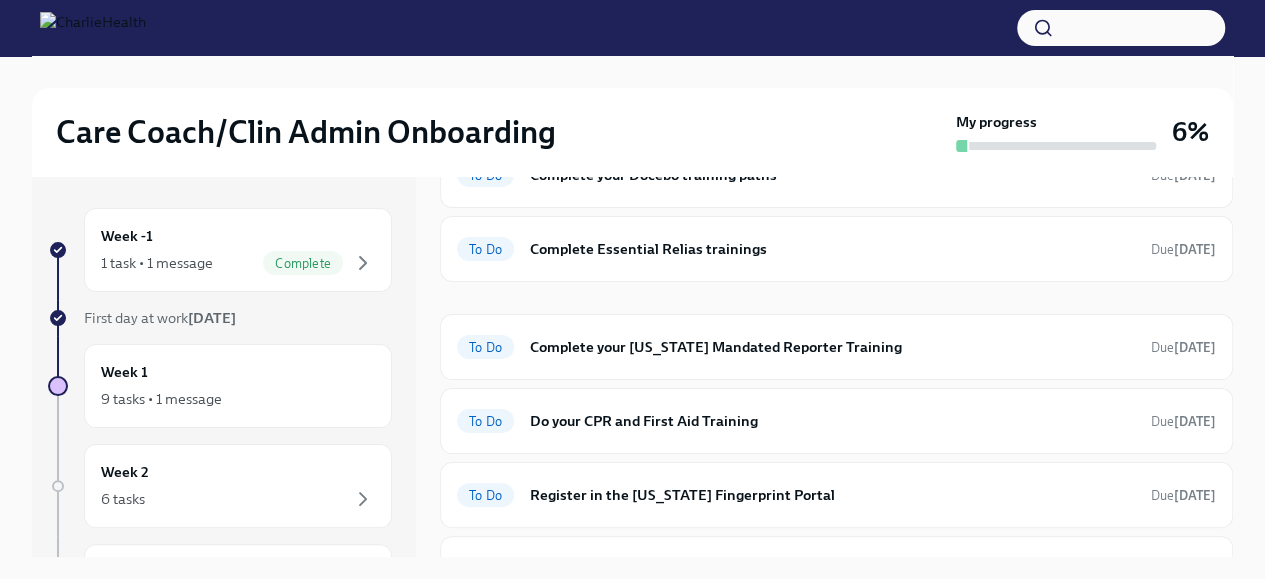 scroll, scrollTop: 774, scrollLeft: 0, axis: vertical 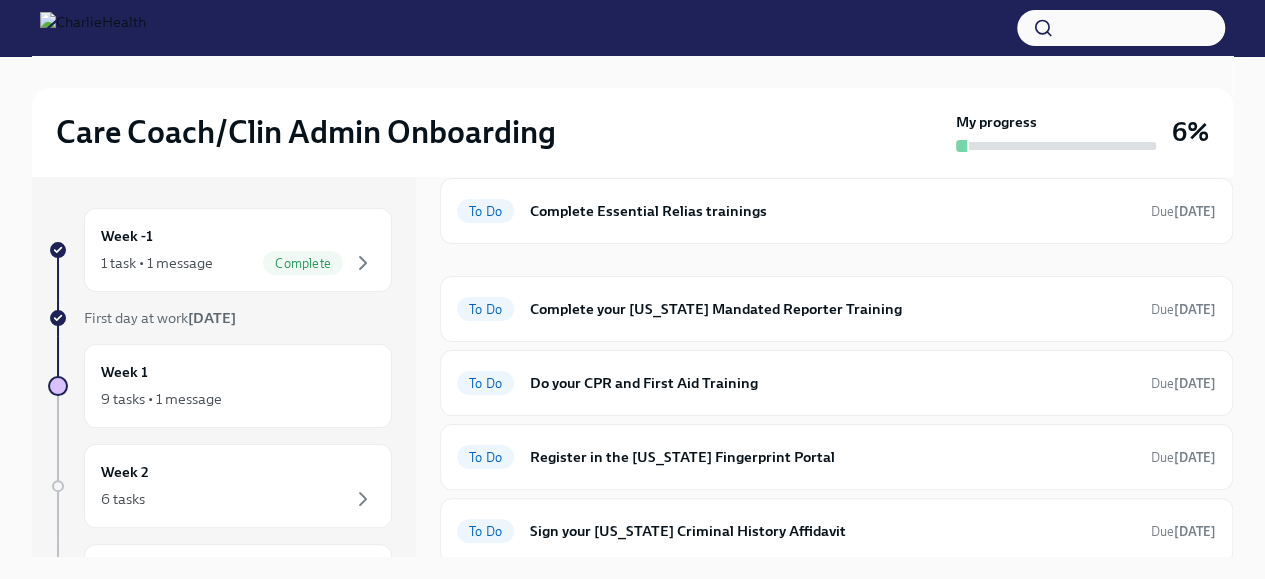 click on "To Do Watch Orientation Videos Due  [DATE]" at bounding box center [836, -11] 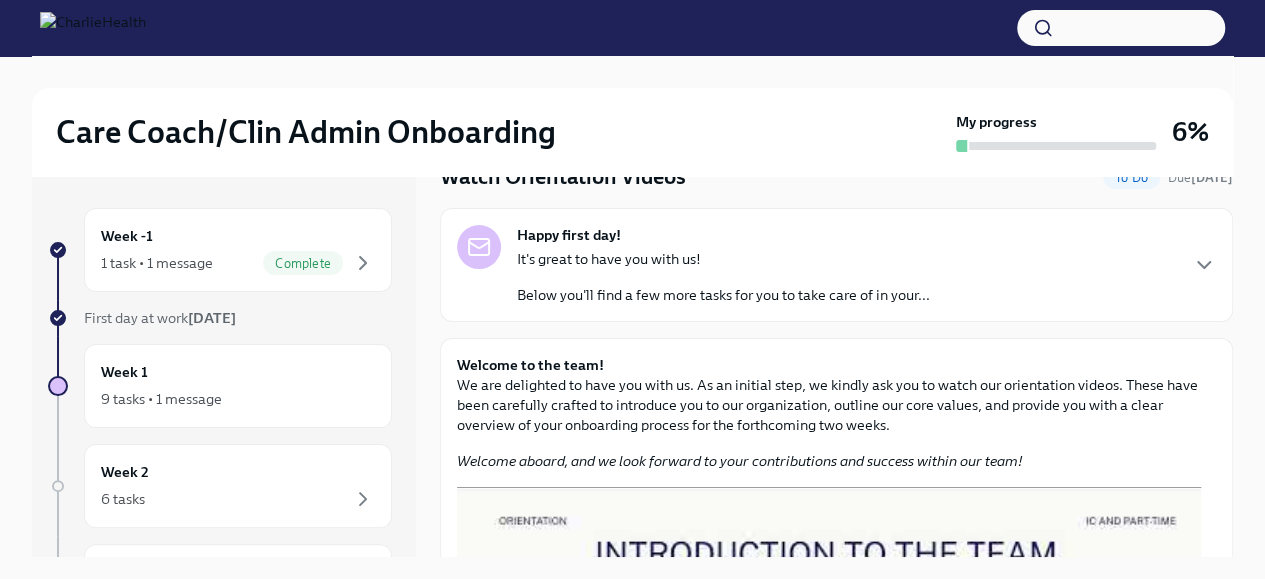 scroll, scrollTop: 400, scrollLeft: 0, axis: vertical 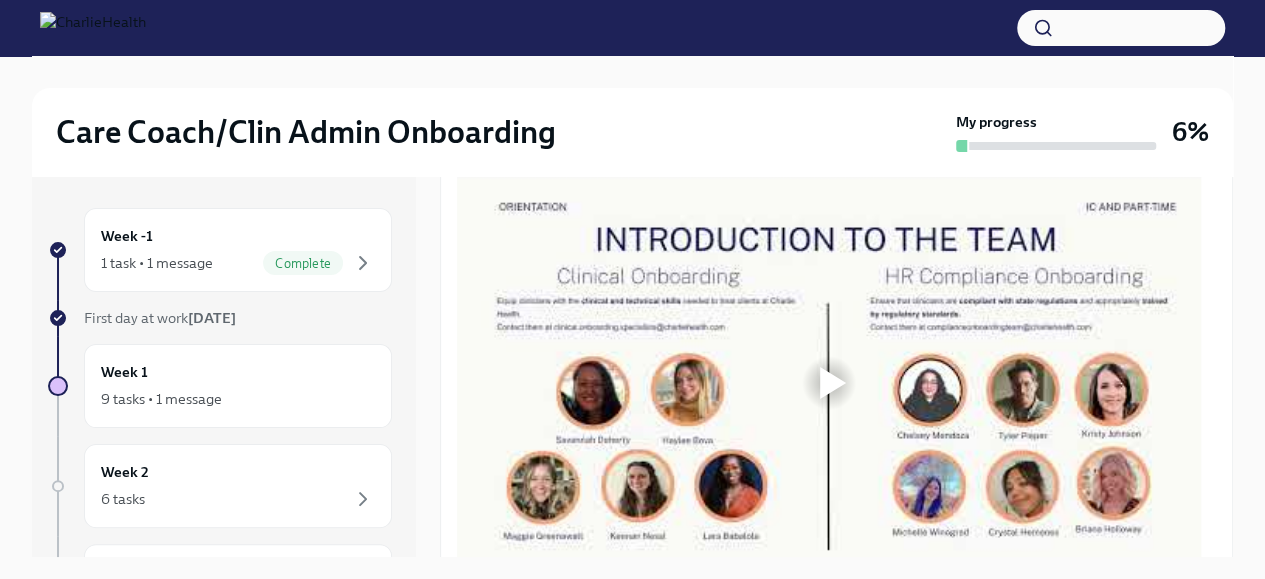 click at bounding box center [833, 383] 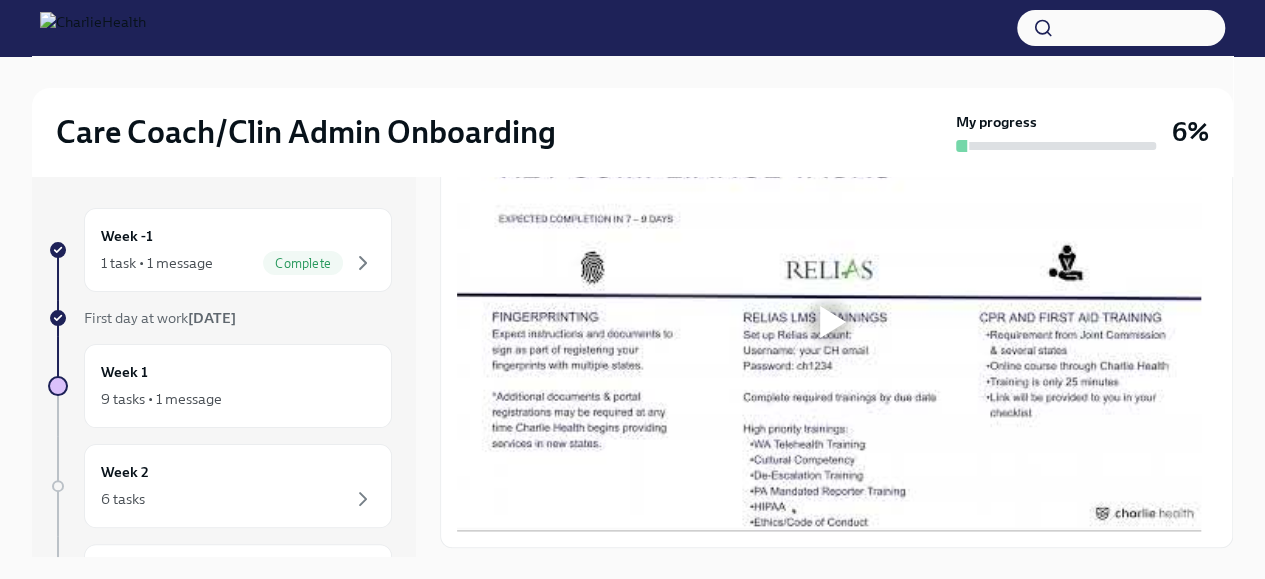scroll, scrollTop: 948, scrollLeft: 0, axis: vertical 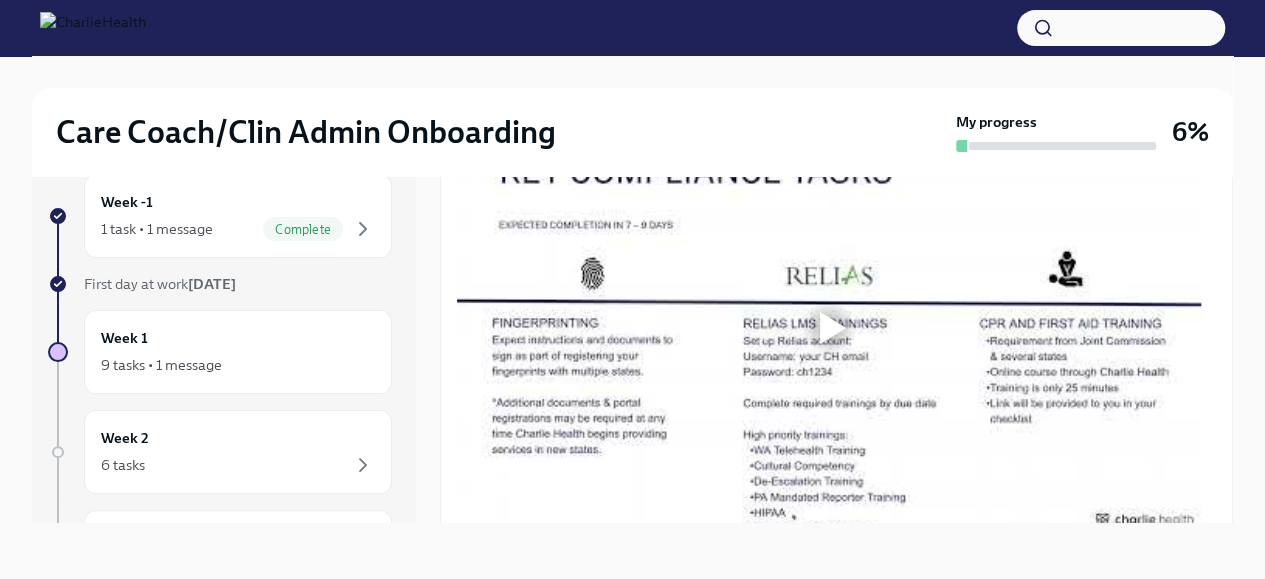 click at bounding box center (833, 328) 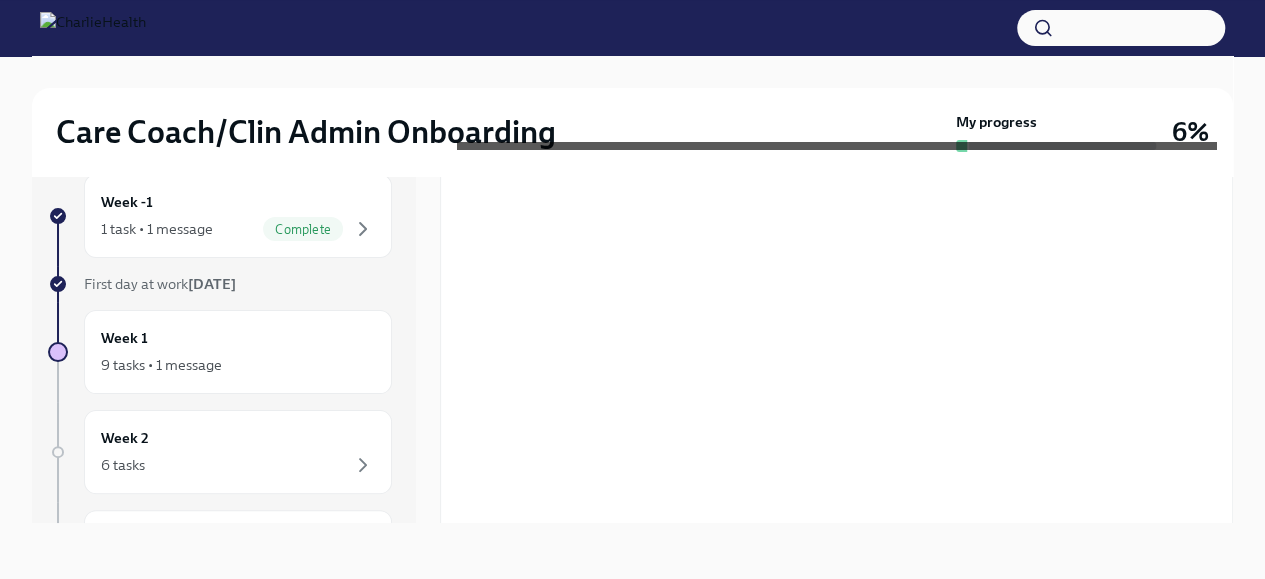 scroll, scrollTop: 824, scrollLeft: 0, axis: vertical 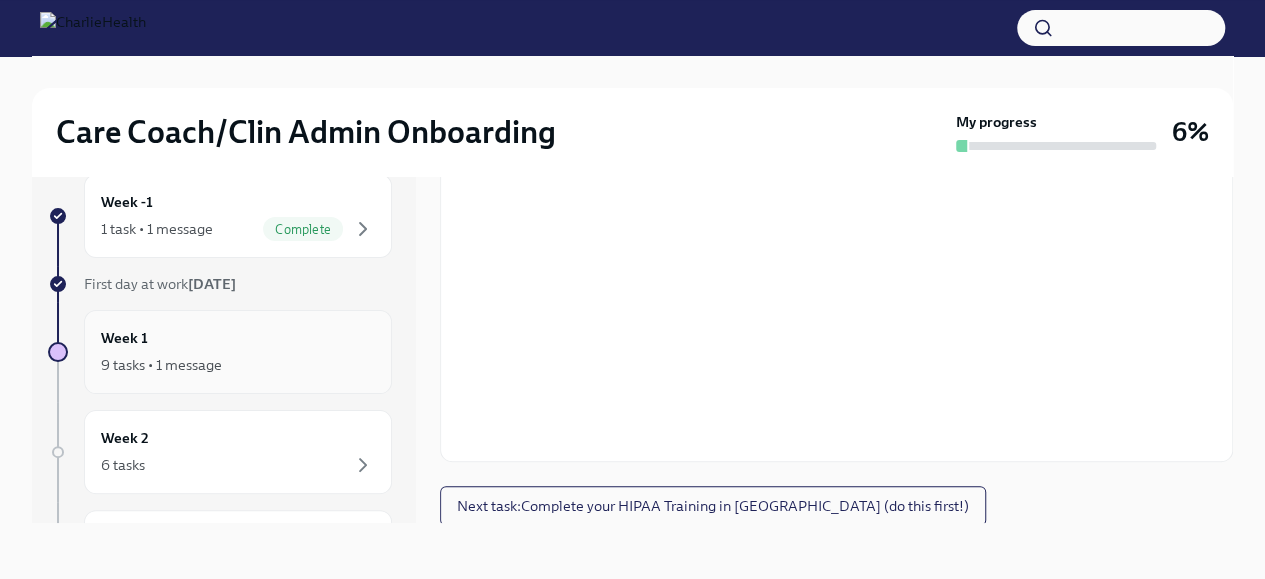 click on "Week 1 9 tasks • 1 message" at bounding box center (238, 352) 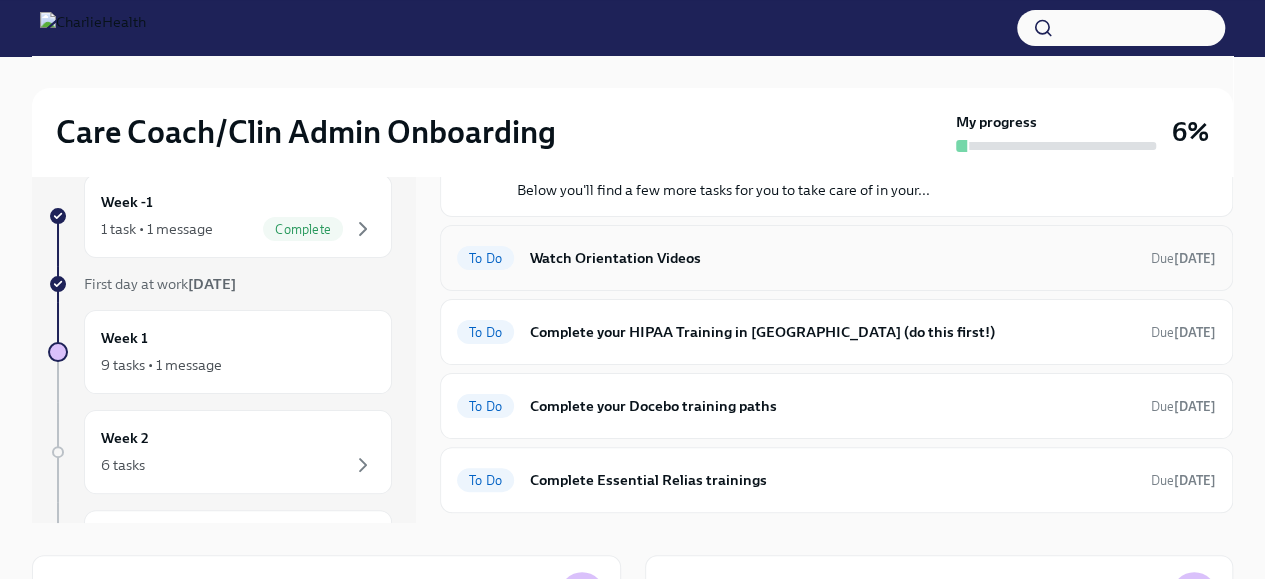 scroll, scrollTop: 100, scrollLeft: 0, axis: vertical 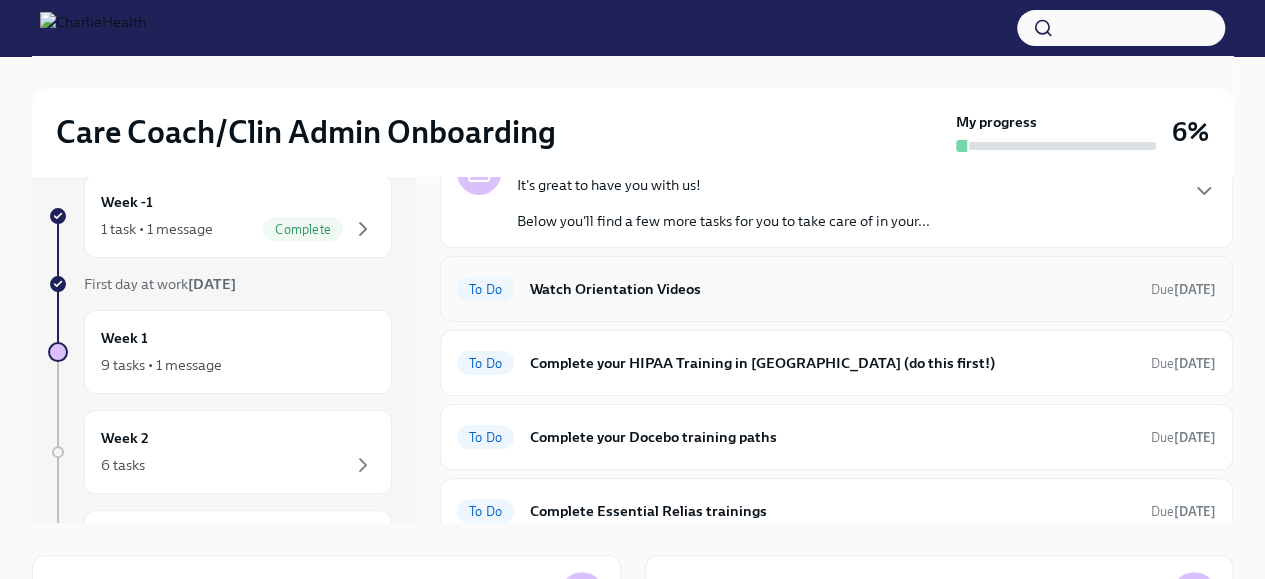 click on "To Do Watch Orientation Videos Due  [DATE]" at bounding box center (836, 289) 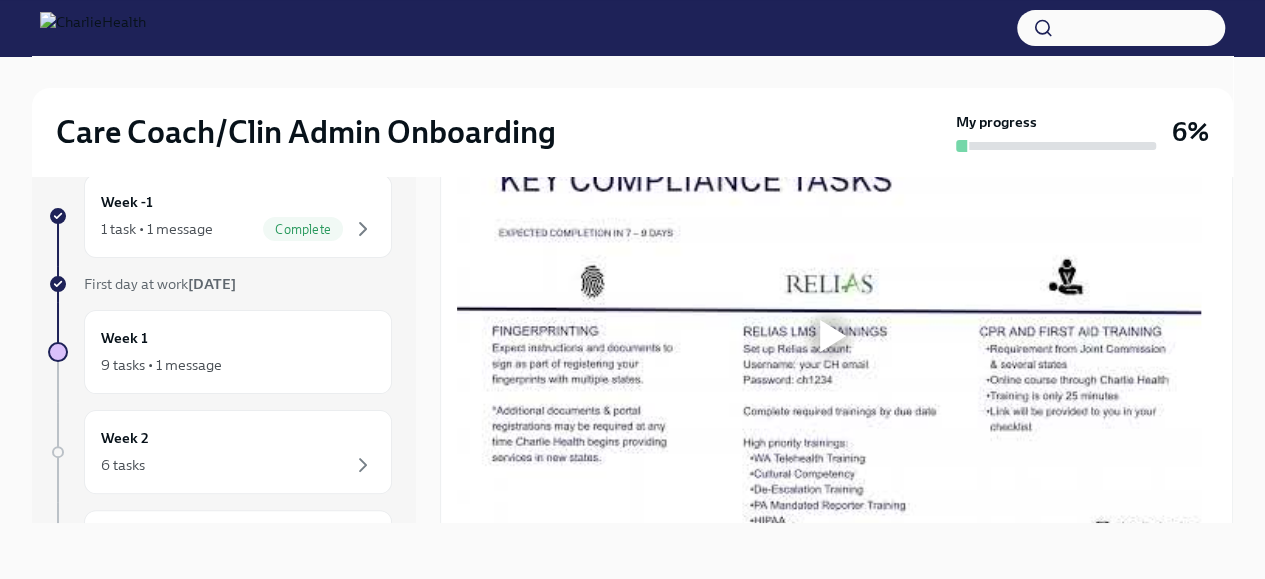 scroll, scrollTop: 948, scrollLeft: 0, axis: vertical 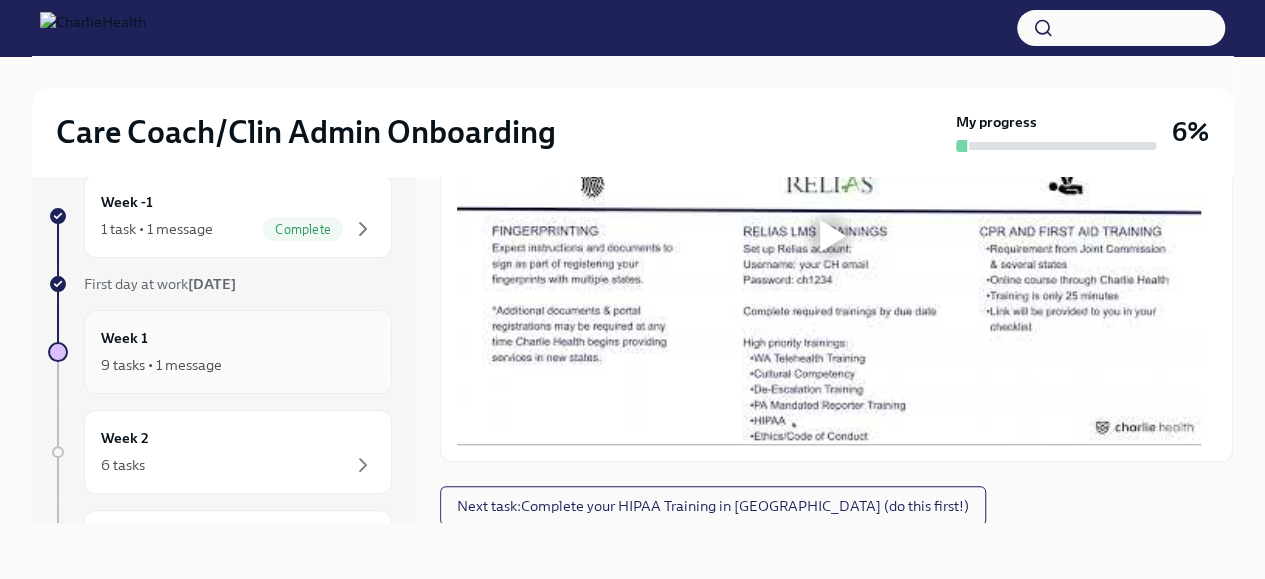 click on "Week 1 9 tasks • 1 message" at bounding box center (238, 352) 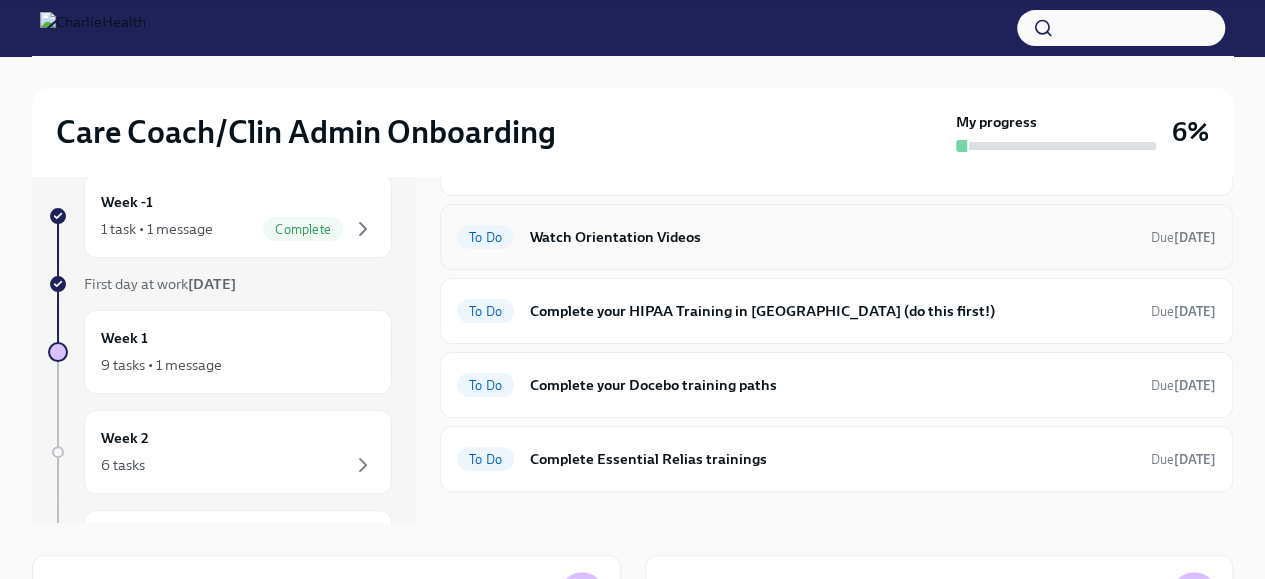 scroll, scrollTop: 200, scrollLeft: 0, axis: vertical 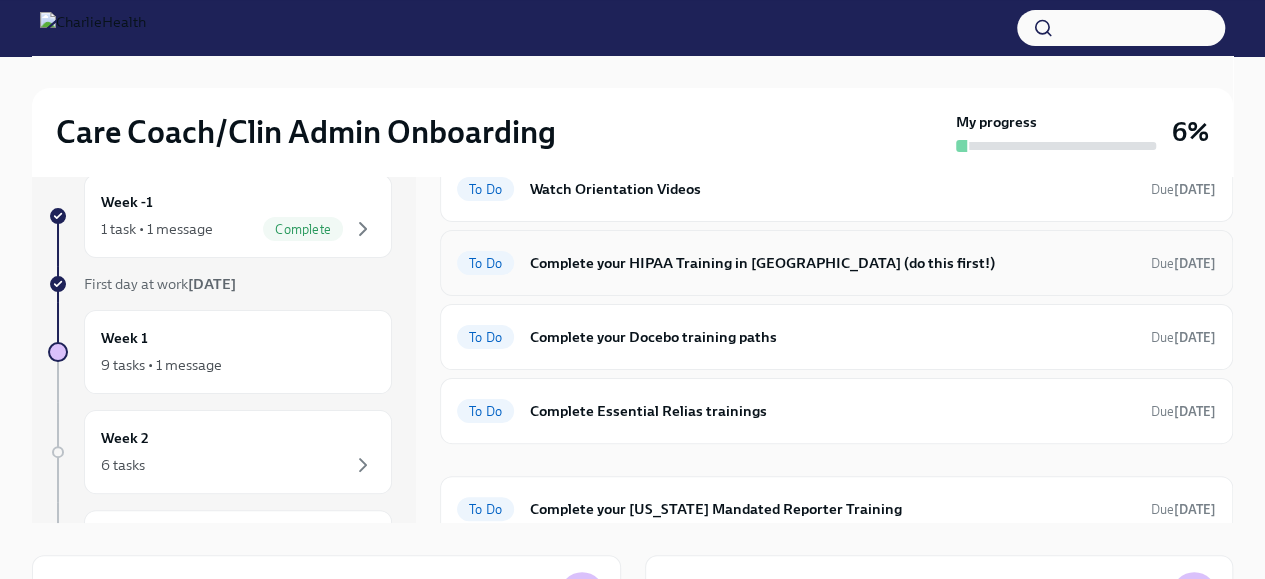 click on "To Do Complete your HIPAA Training in [GEOGRAPHIC_DATA] (do this first!) Due  [DATE]" at bounding box center (836, 263) 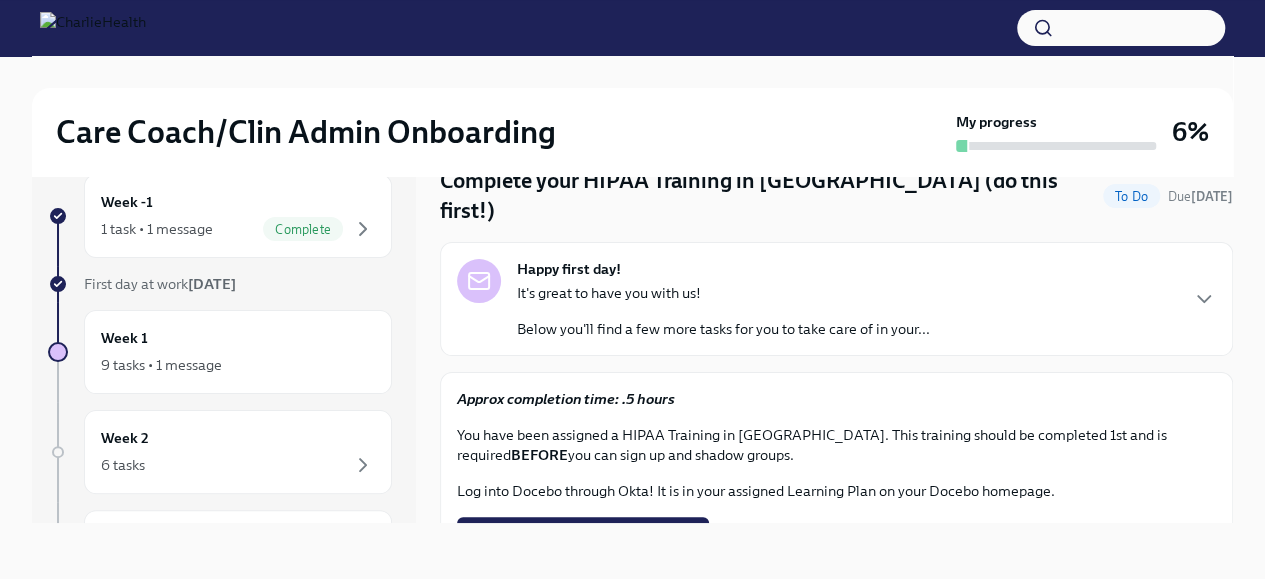 scroll, scrollTop: 0, scrollLeft: 0, axis: both 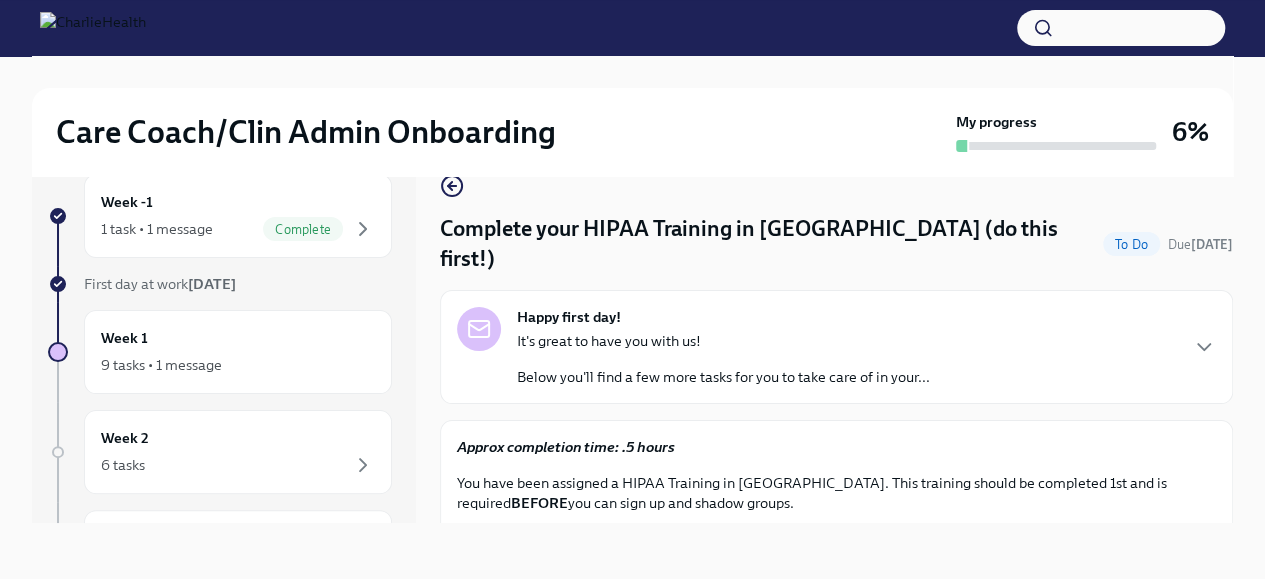 click on "Below you'll find a few more tasks for you to take care of in your..." at bounding box center (723, 377) 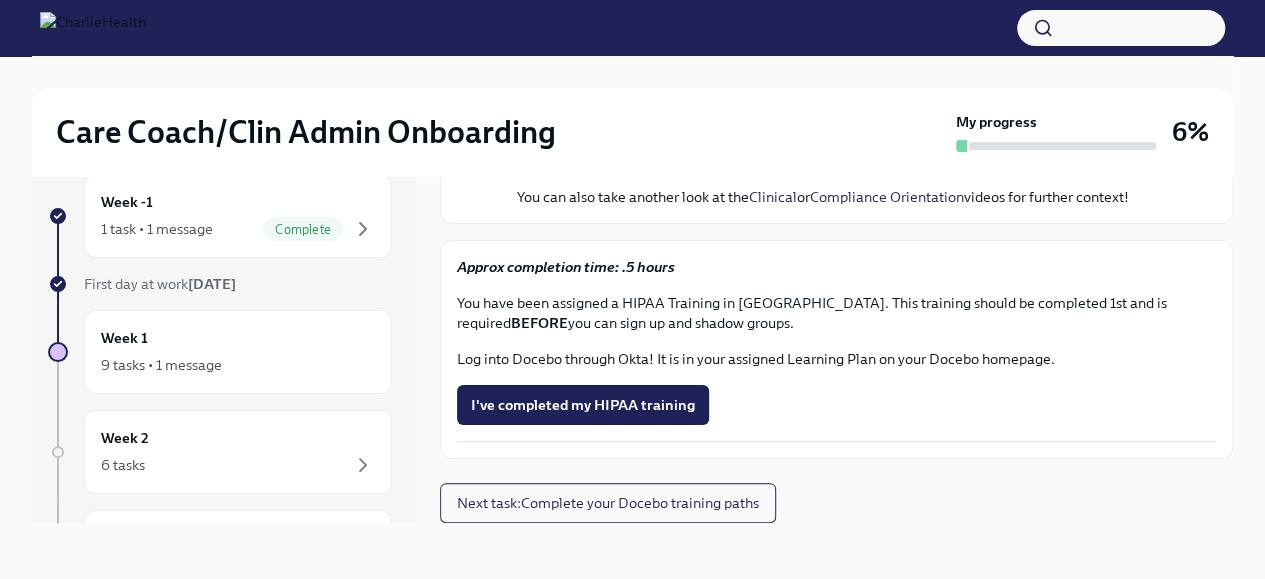 scroll, scrollTop: 362, scrollLeft: 0, axis: vertical 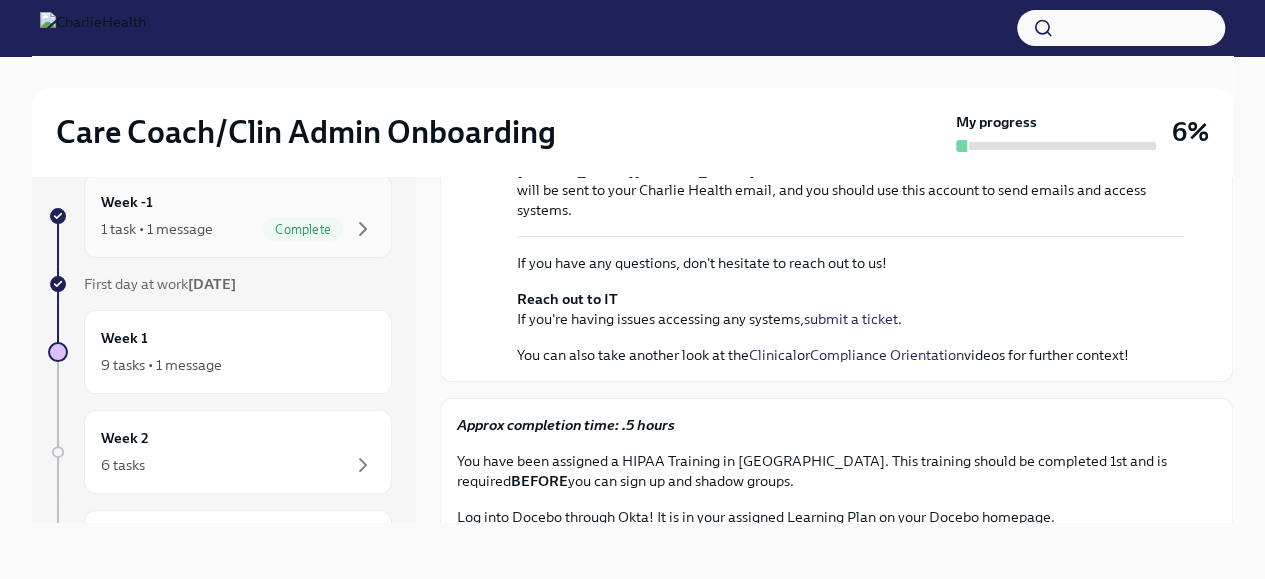 click on "1 task • 1 message" at bounding box center [157, 229] 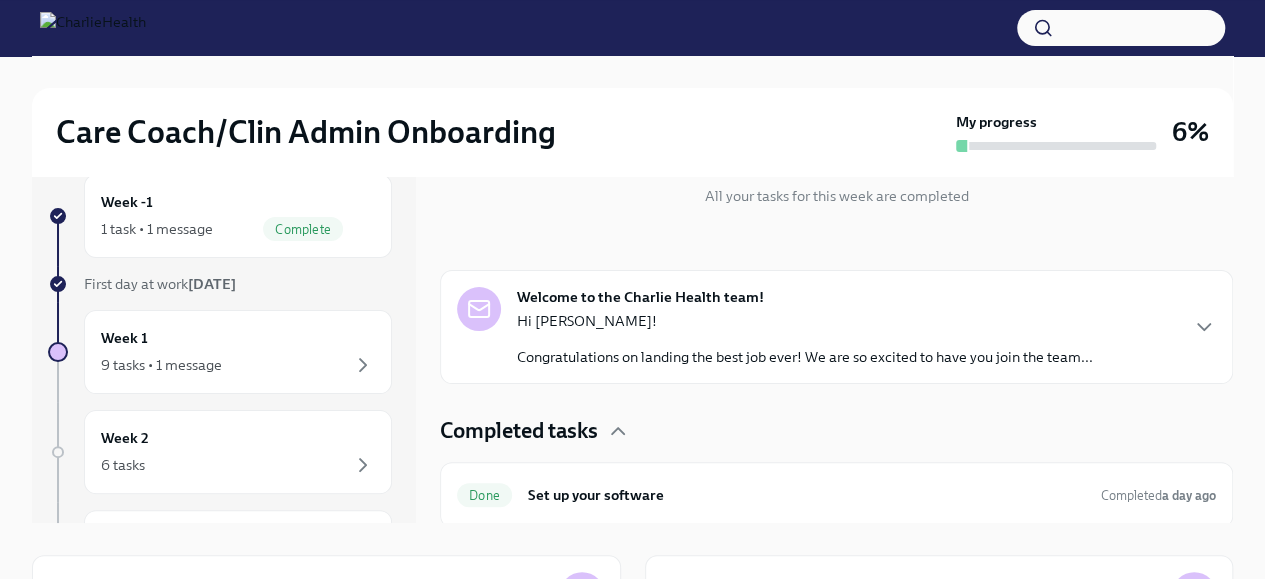 scroll, scrollTop: 203, scrollLeft: 0, axis: vertical 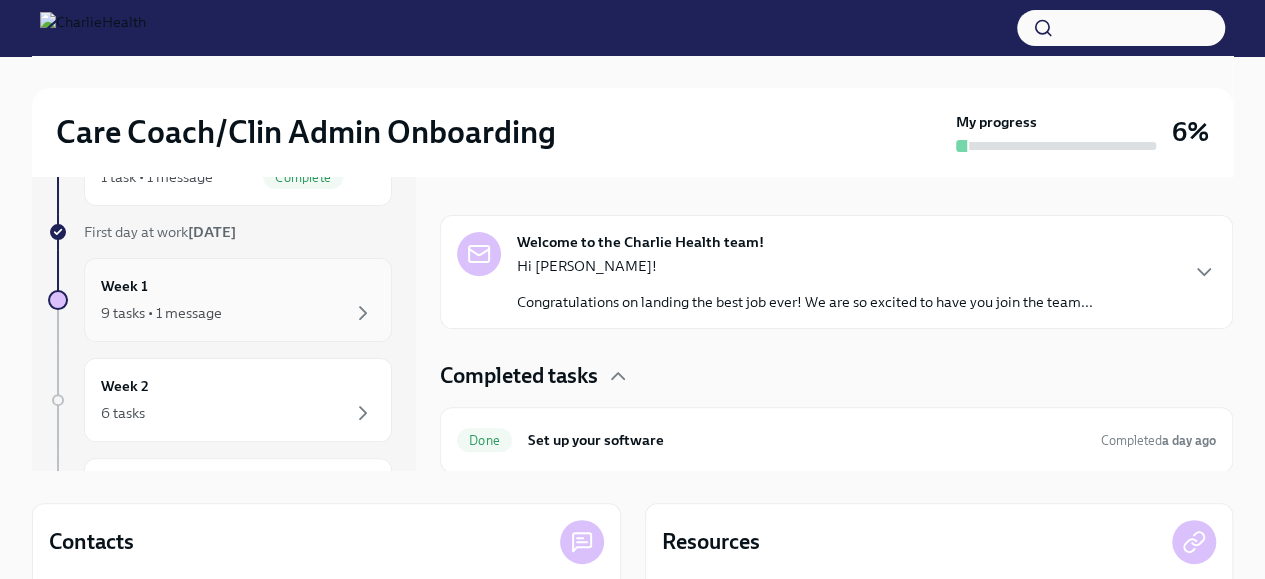 click on "9 tasks • 1 message" at bounding box center [161, 313] 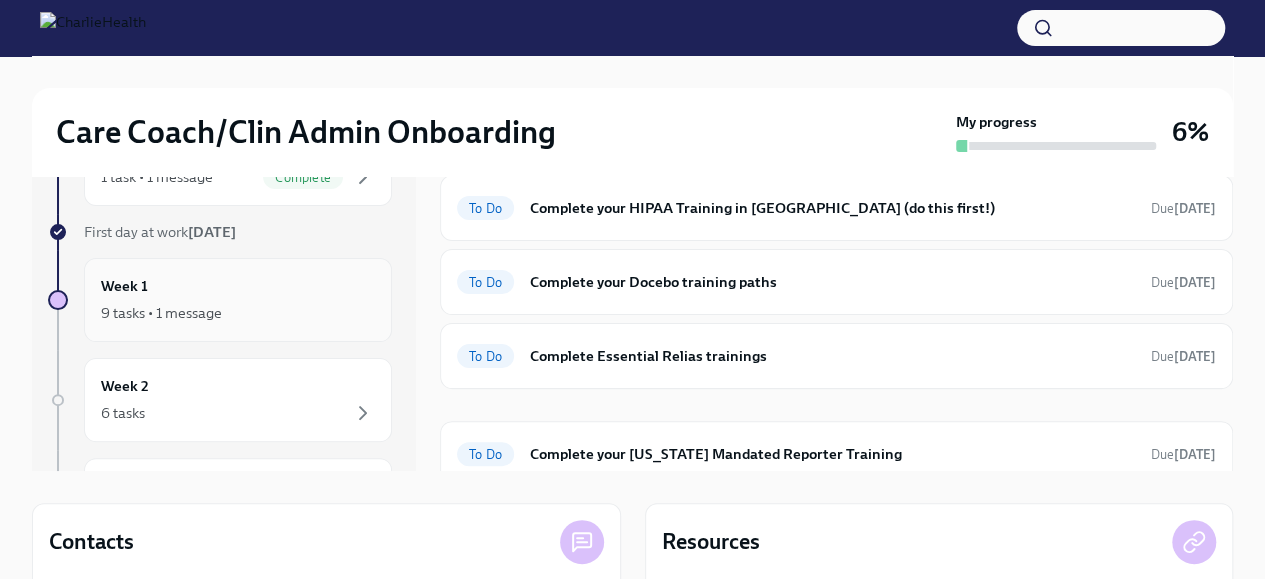 scroll, scrollTop: 0, scrollLeft: 0, axis: both 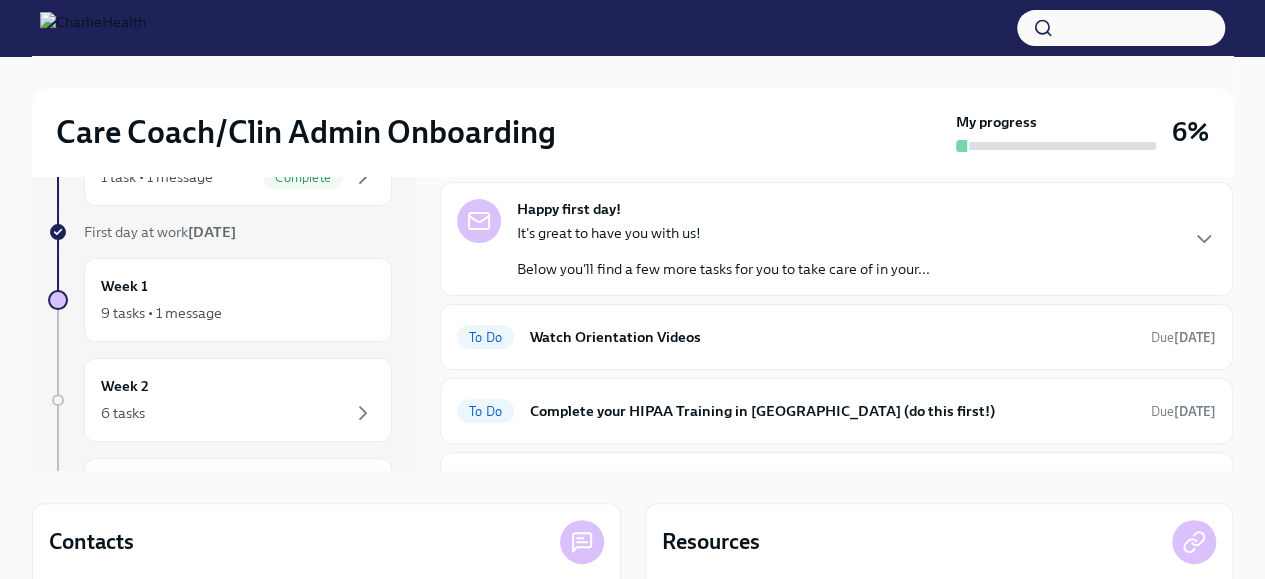 click on "Below you'll find a few more tasks for you to take care of in your..." at bounding box center (723, 269) 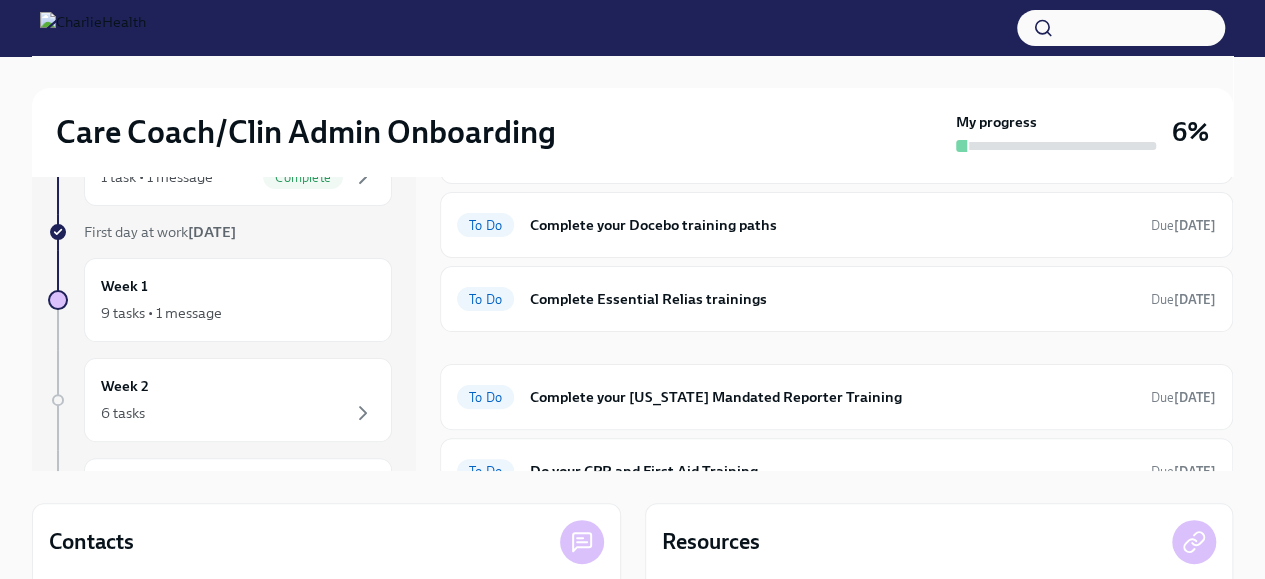 scroll, scrollTop: 700, scrollLeft: 0, axis: vertical 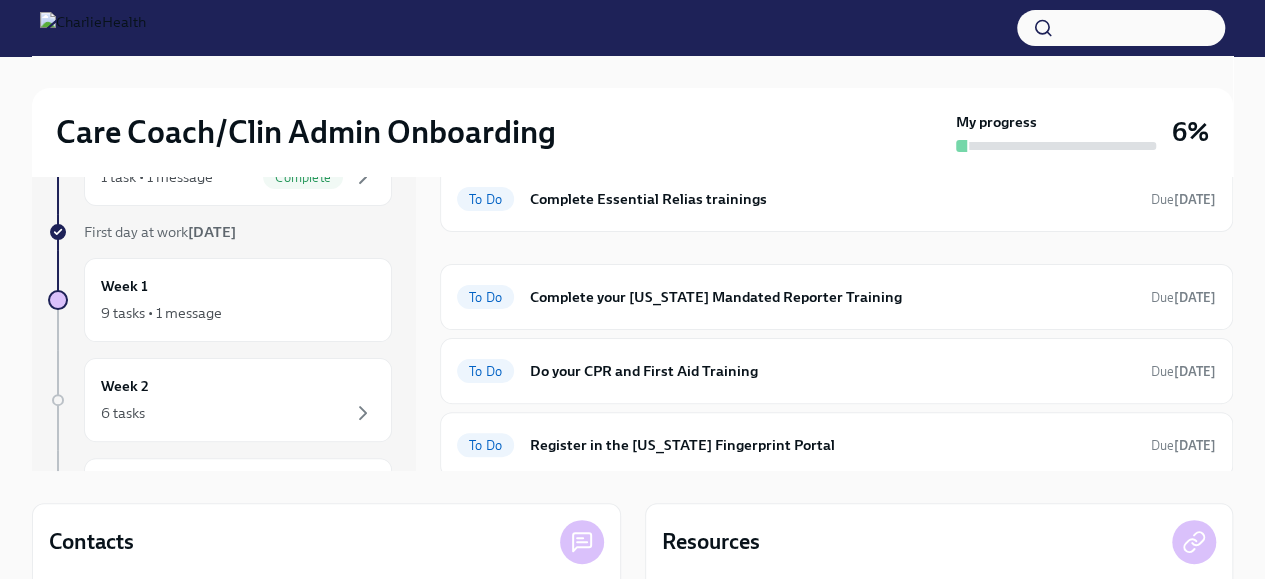 click on "To Do Watch Orientation Videos Due  [DATE]" at bounding box center [836, -23] 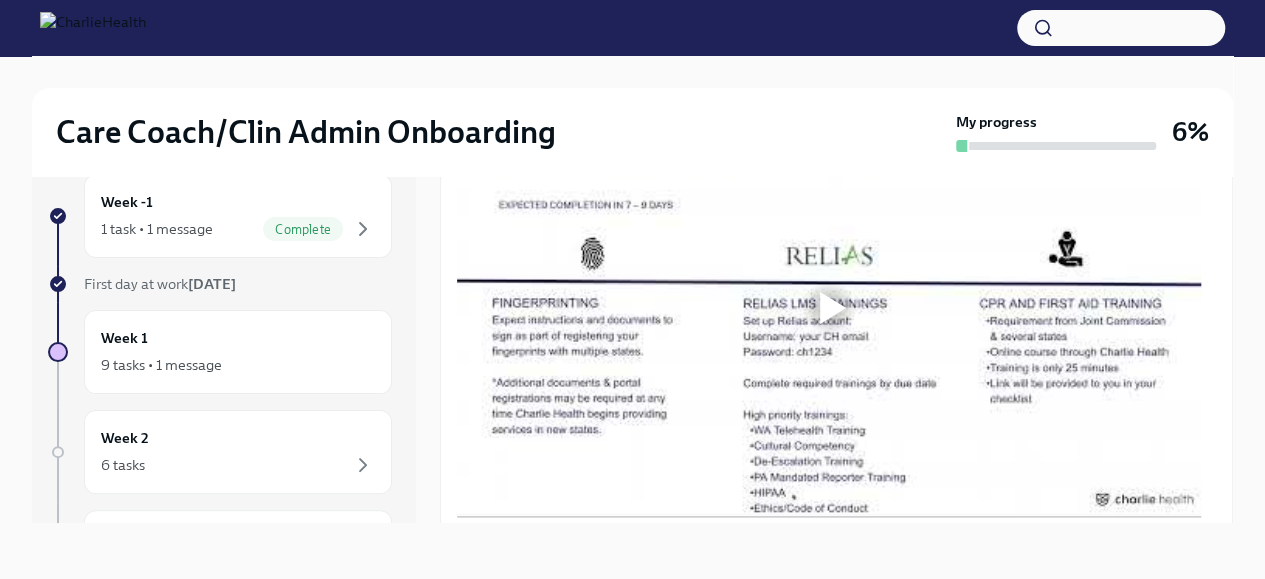 scroll, scrollTop: 900, scrollLeft: 0, axis: vertical 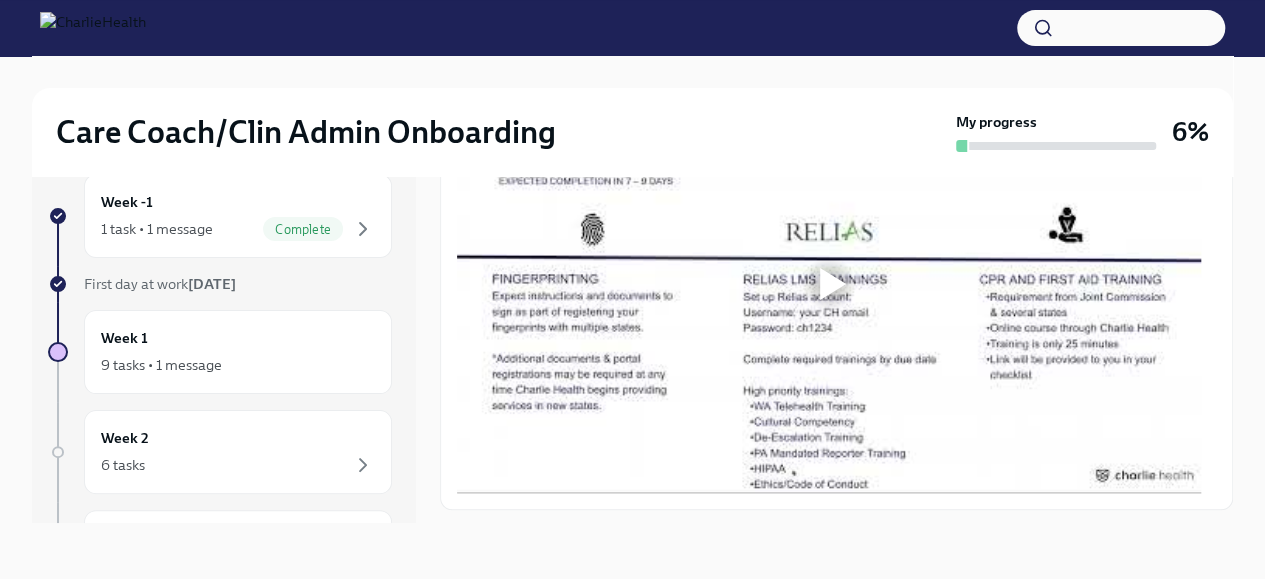 click at bounding box center [833, 284] 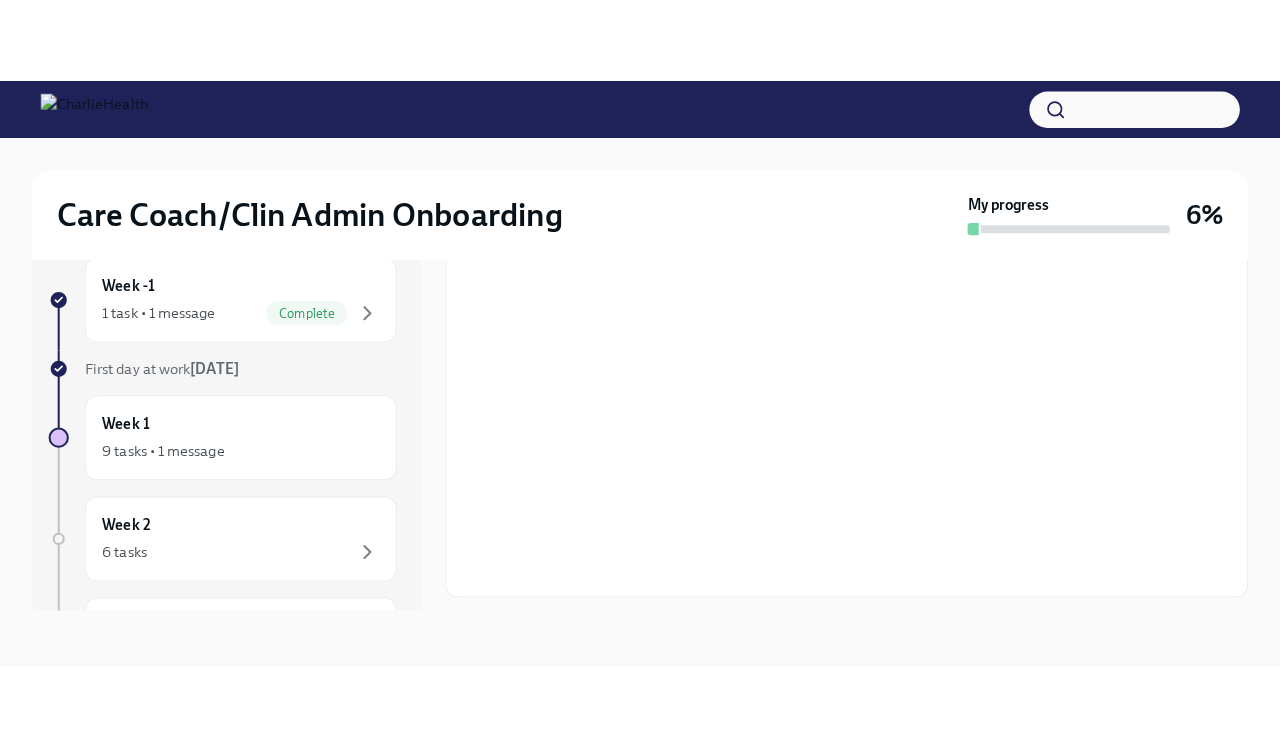 scroll, scrollTop: 948, scrollLeft: 0, axis: vertical 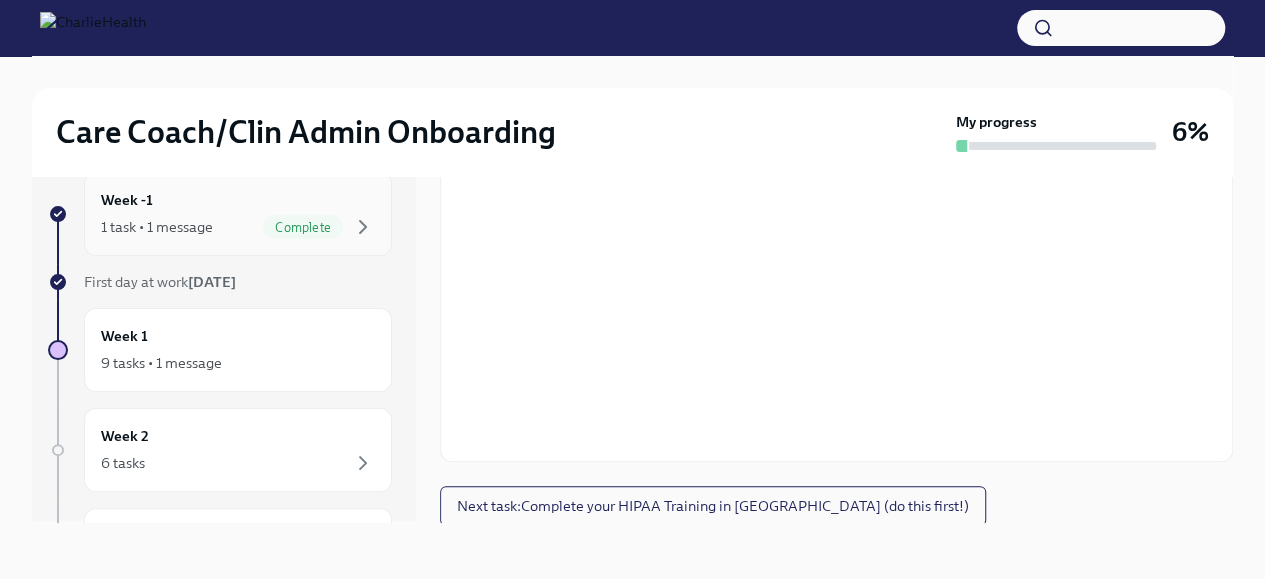 click on "1 task • 1 message Complete" at bounding box center (238, 227) 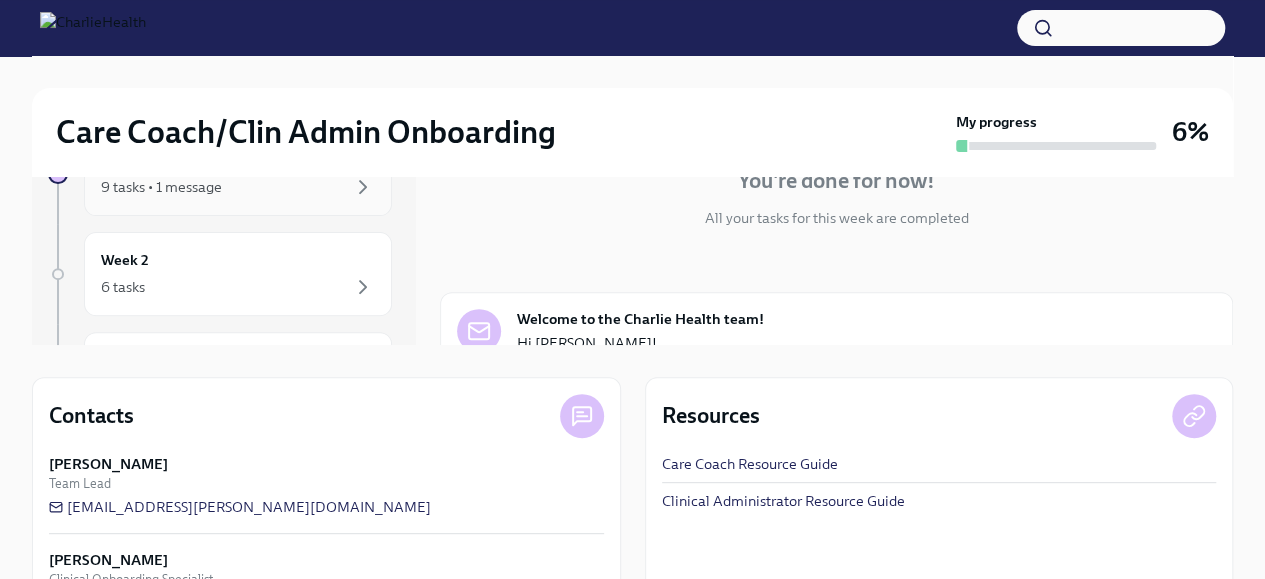 scroll, scrollTop: 0, scrollLeft: 0, axis: both 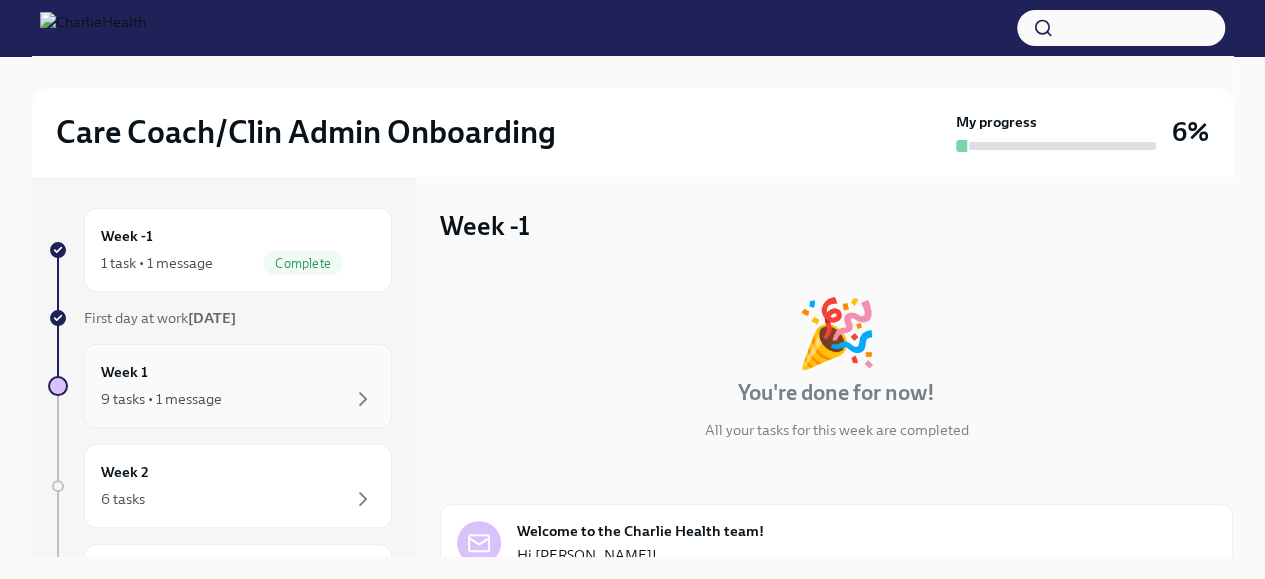 click on "9 tasks • 1 message" at bounding box center [238, 399] 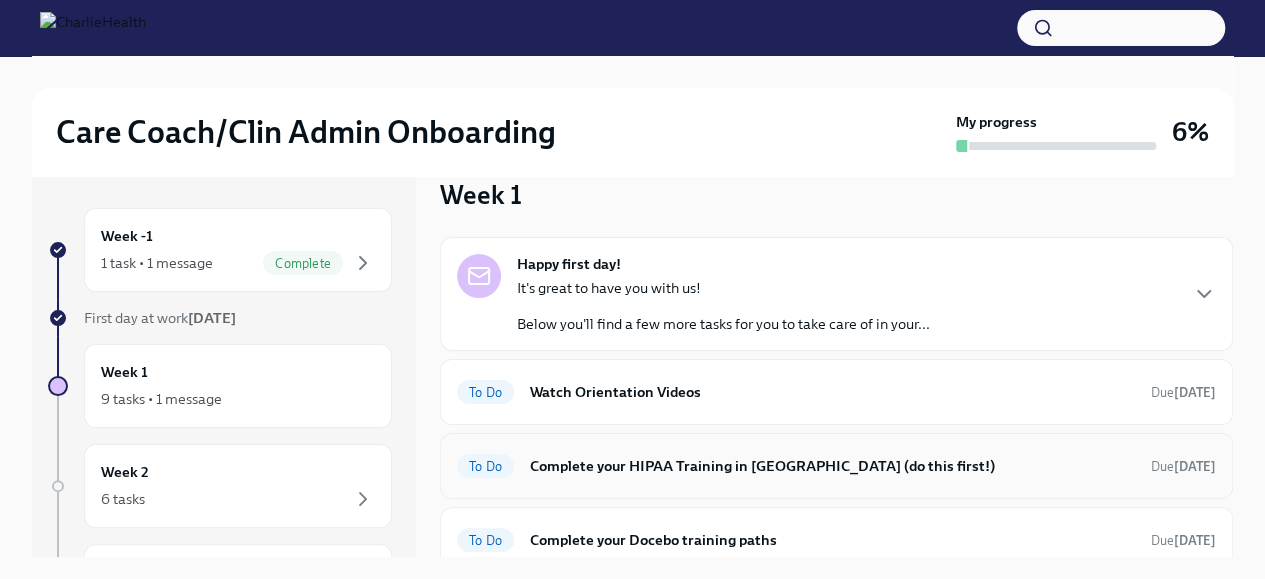scroll, scrollTop: 0, scrollLeft: 0, axis: both 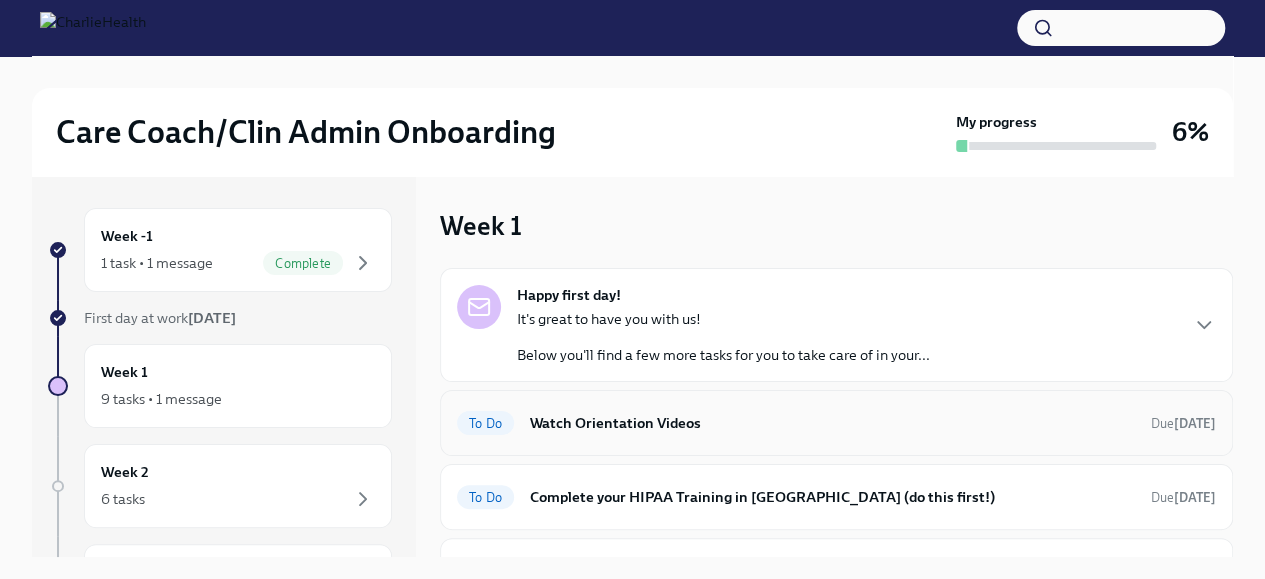 click on "Watch Orientation Videos" at bounding box center [832, 423] 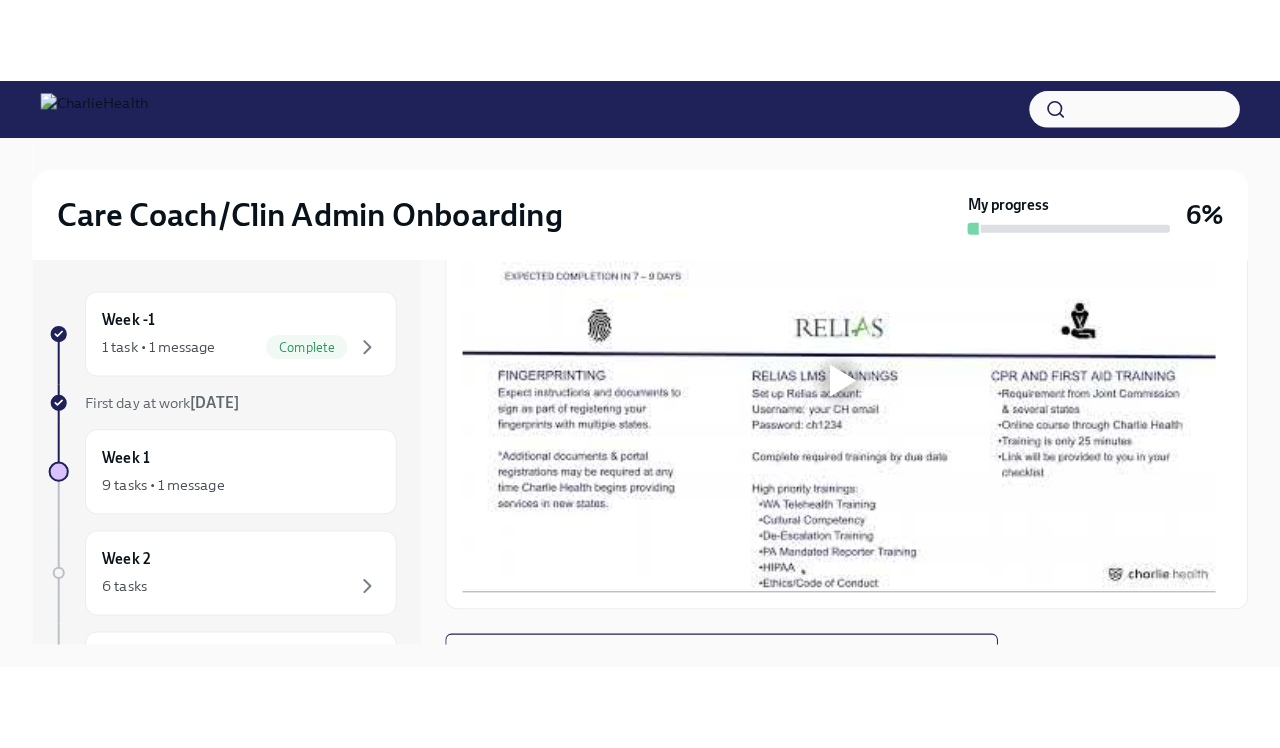 scroll, scrollTop: 948, scrollLeft: 0, axis: vertical 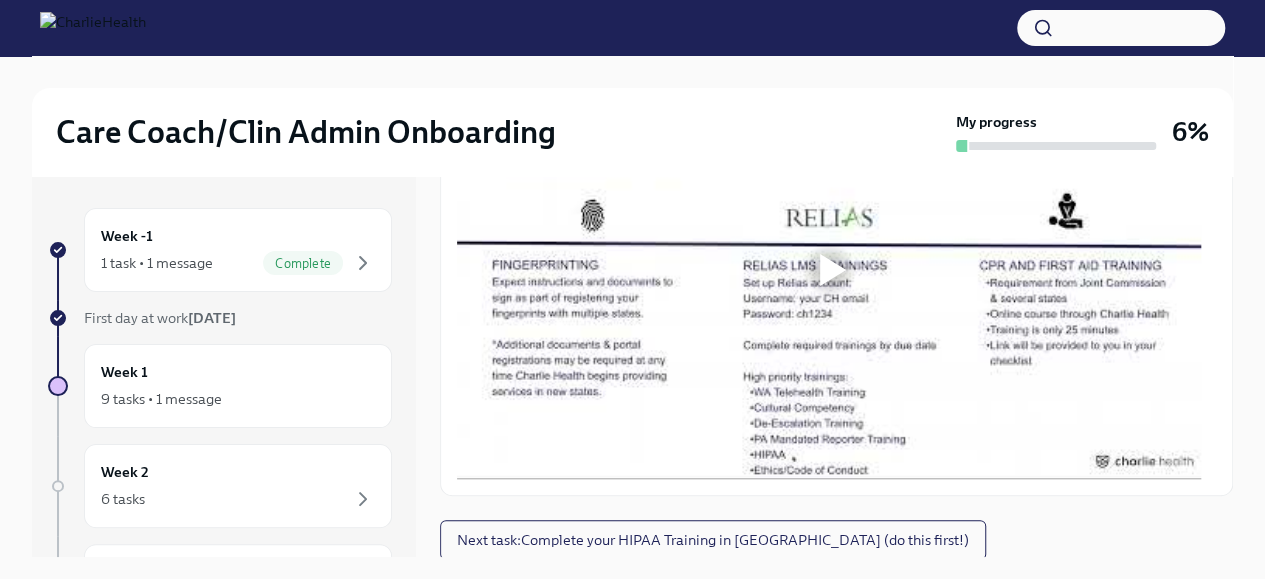 click at bounding box center [833, 270] 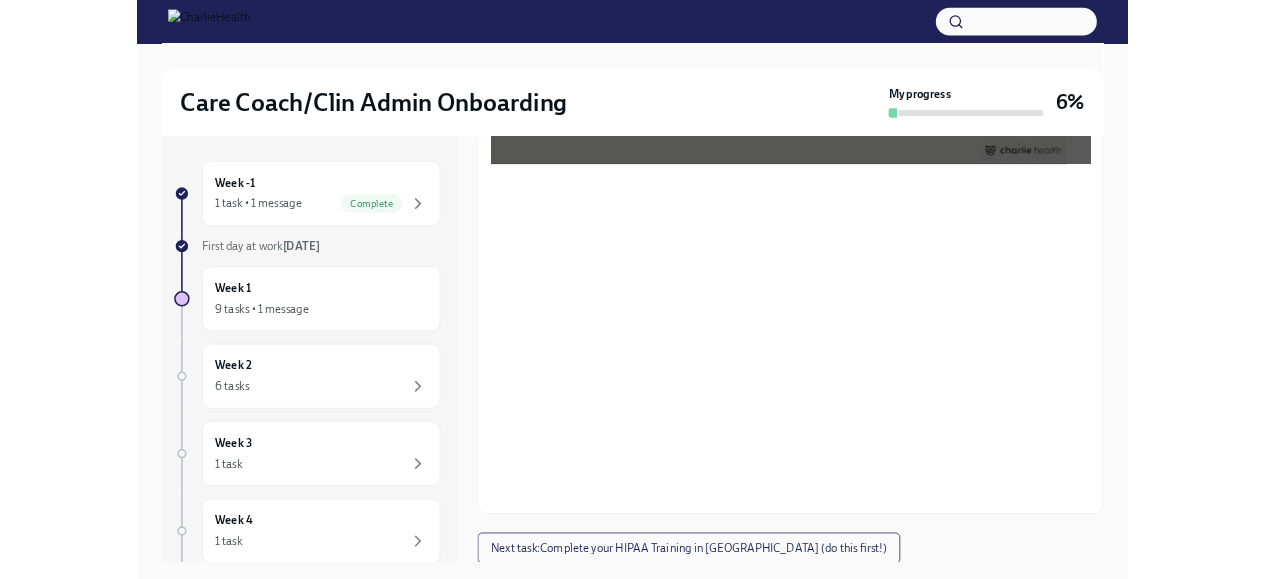 scroll, scrollTop: 948, scrollLeft: 0, axis: vertical 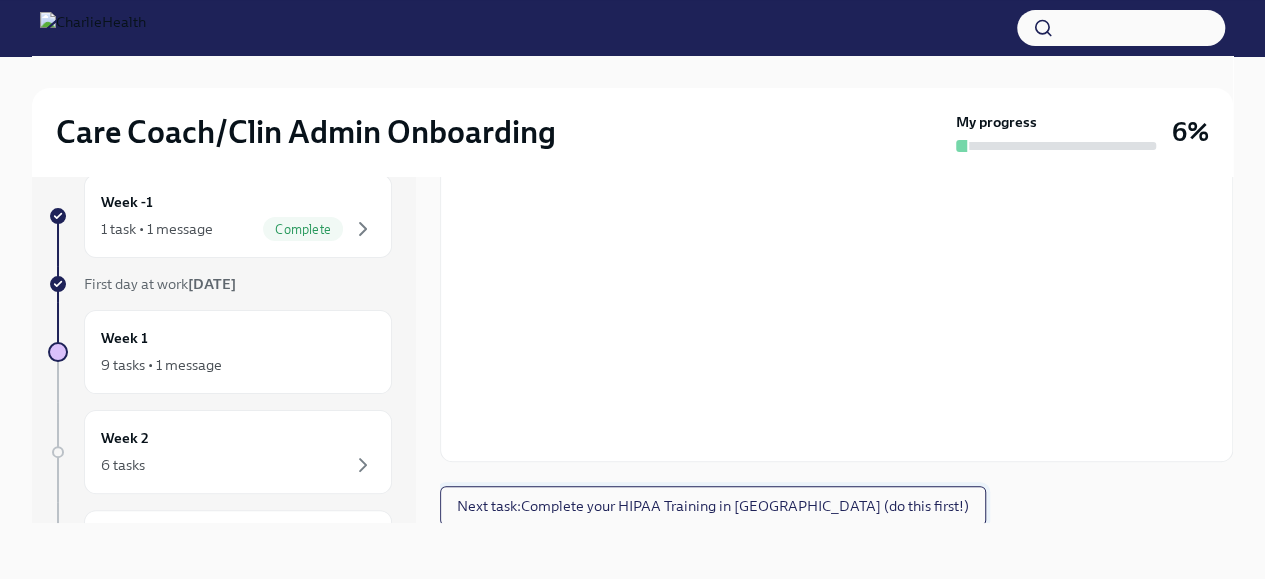click on "Next task :  Complete your HIPAA Training in [GEOGRAPHIC_DATA] (do this first!)" at bounding box center (713, 506) 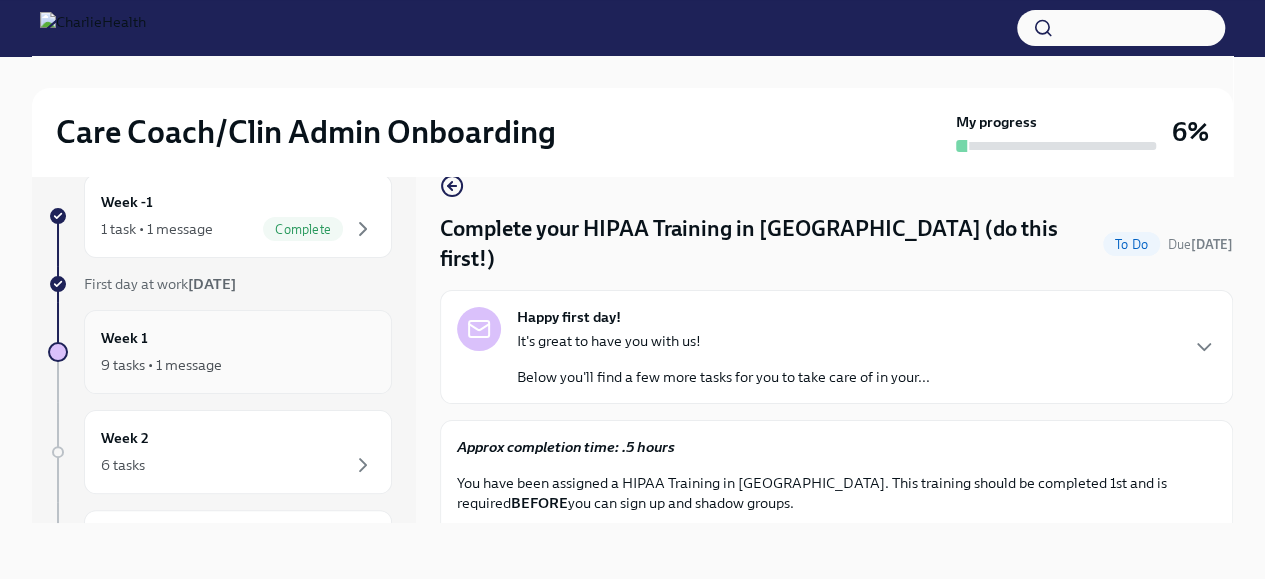 click on "Week 1 9 tasks • 1 message" at bounding box center [238, 352] 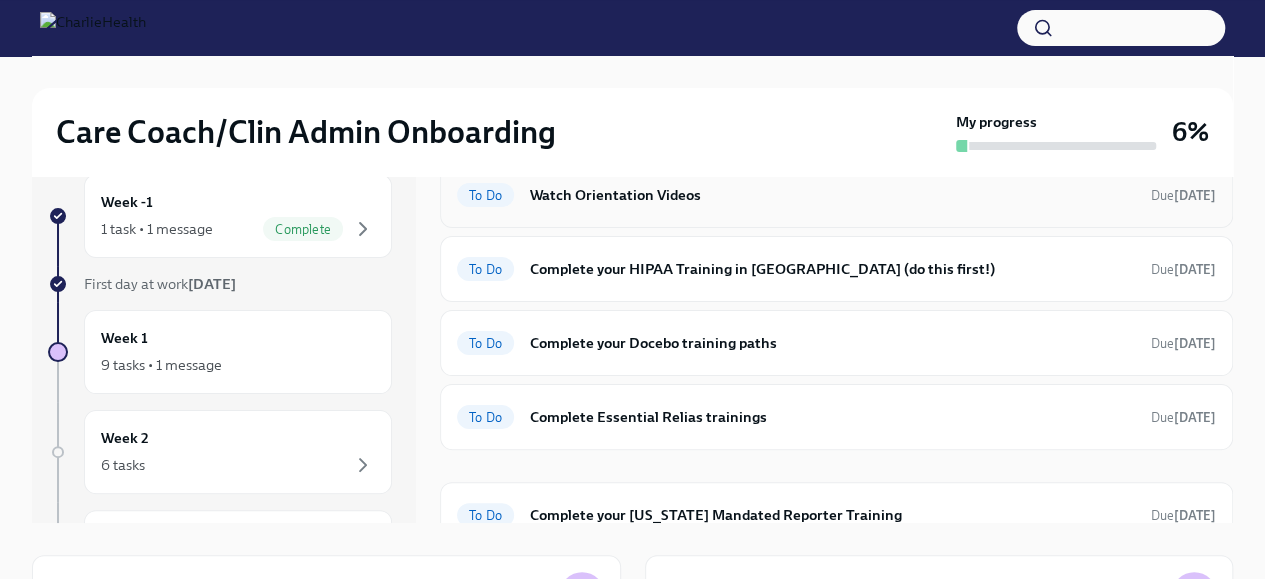 scroll, scrollTop: 200, scrollLeft: 0, axis: vertical 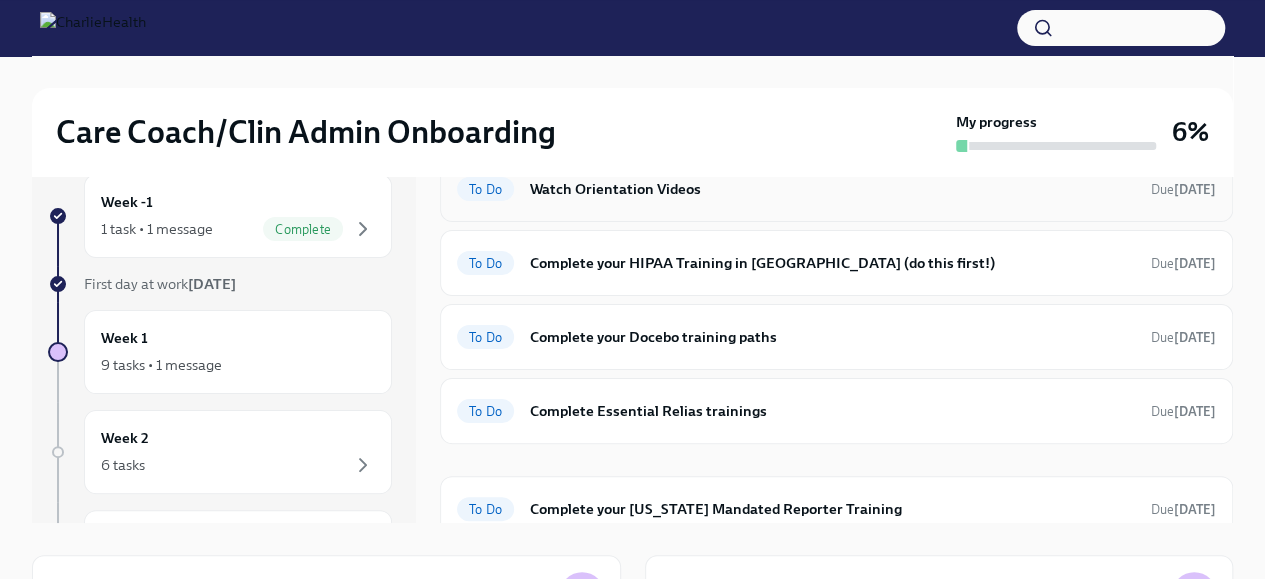 click on "To Do Watch Orientation Videos Due  [DATE]" at bounding box center (836, 189) 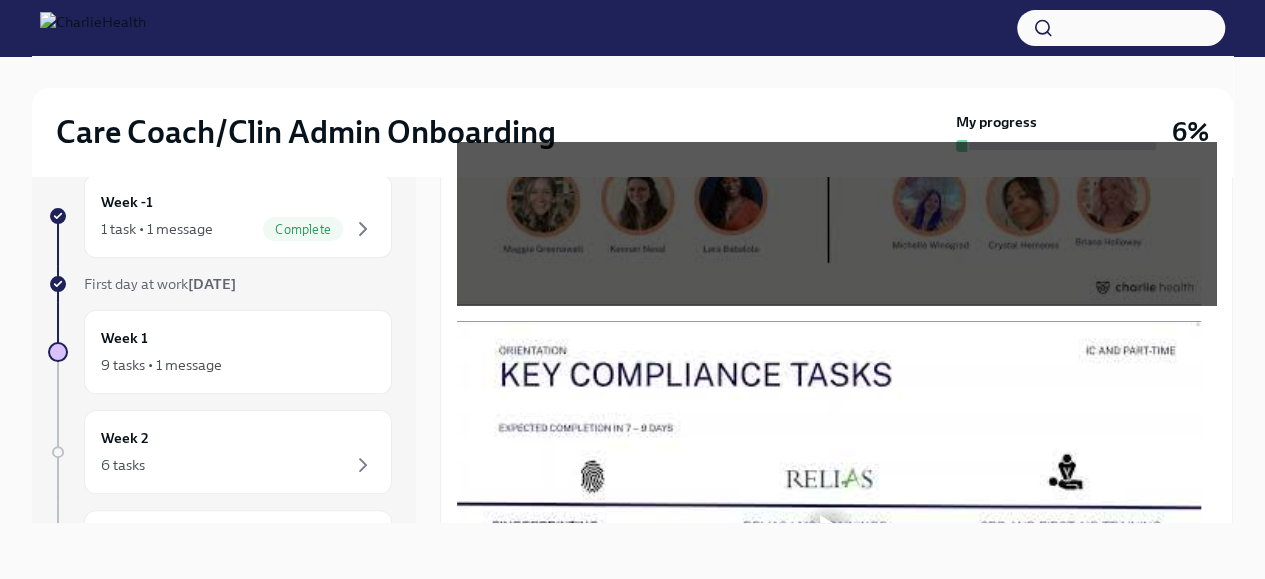 scroll, scrollTop: 648, scrollLeft: 0, axis: vertical 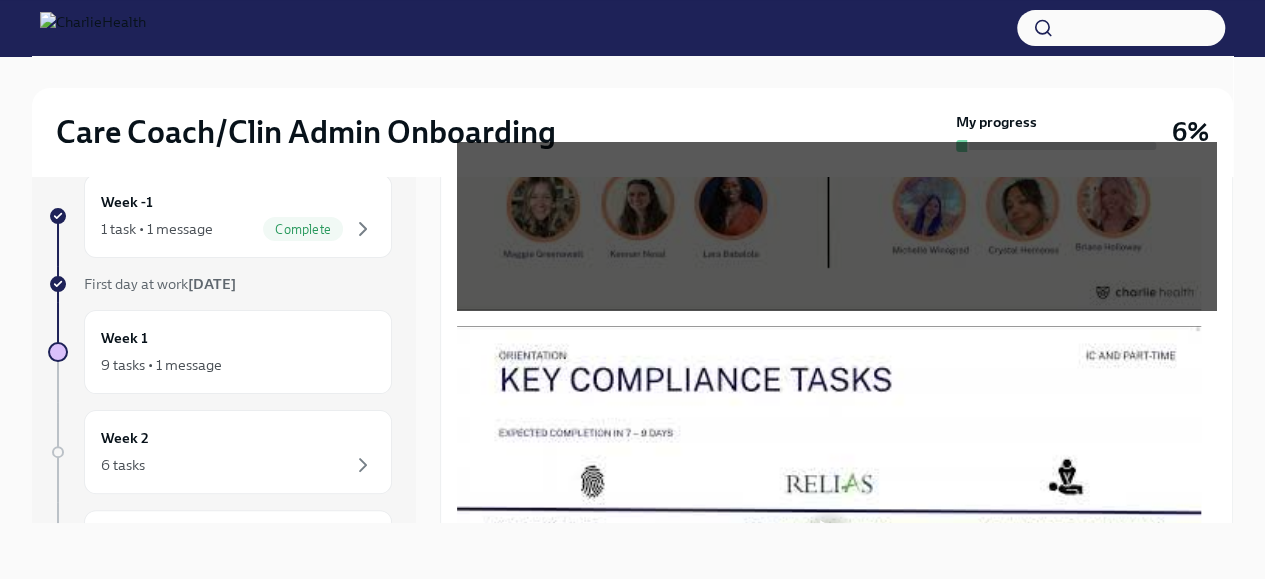 click at bounding box center (829, 535) 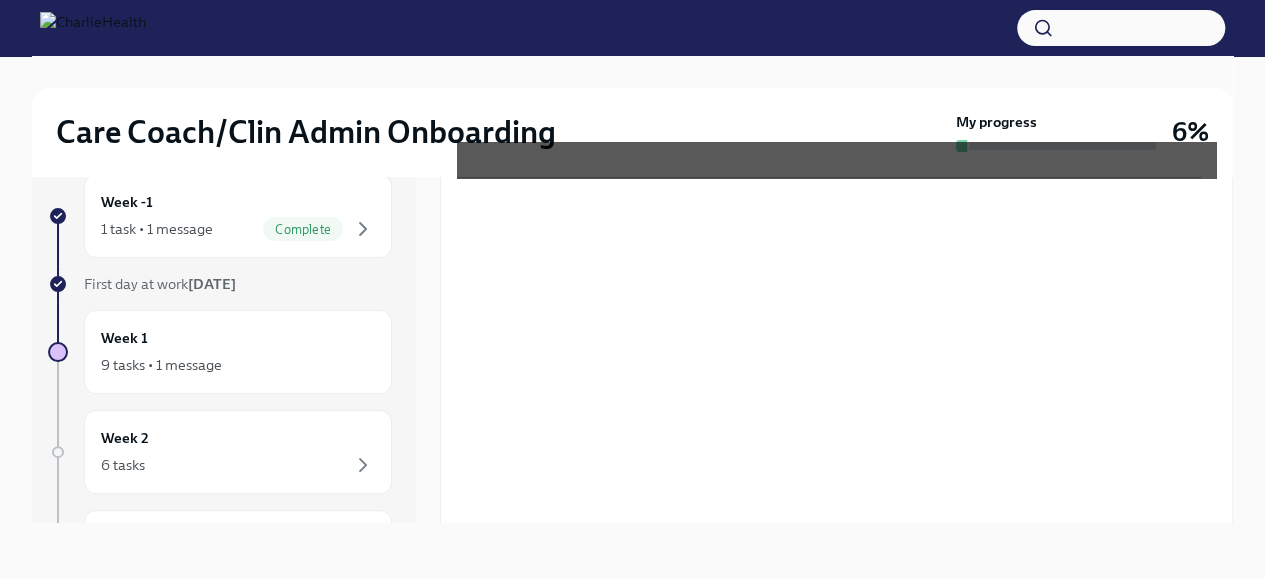 scroll, scrollTop: 948, scrollLeft: 0, axis: vertical 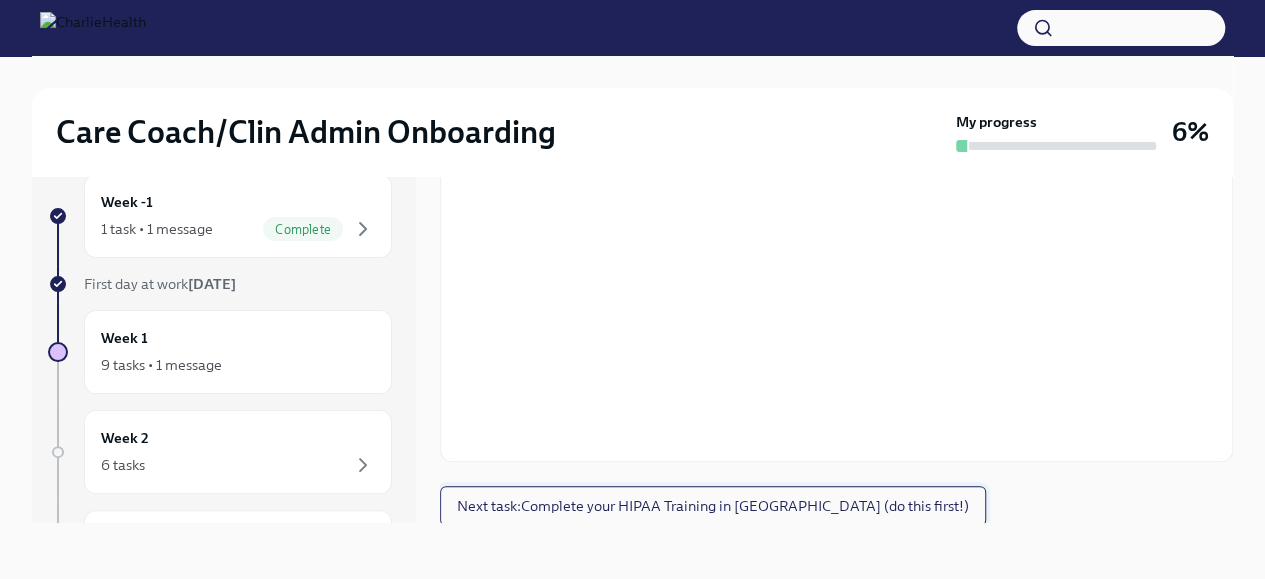 click on "Next task :  Complete your HIPAA Training in [GEOGRAPHIC_DATA] (do this first!)" at bounding box center (713, 506) 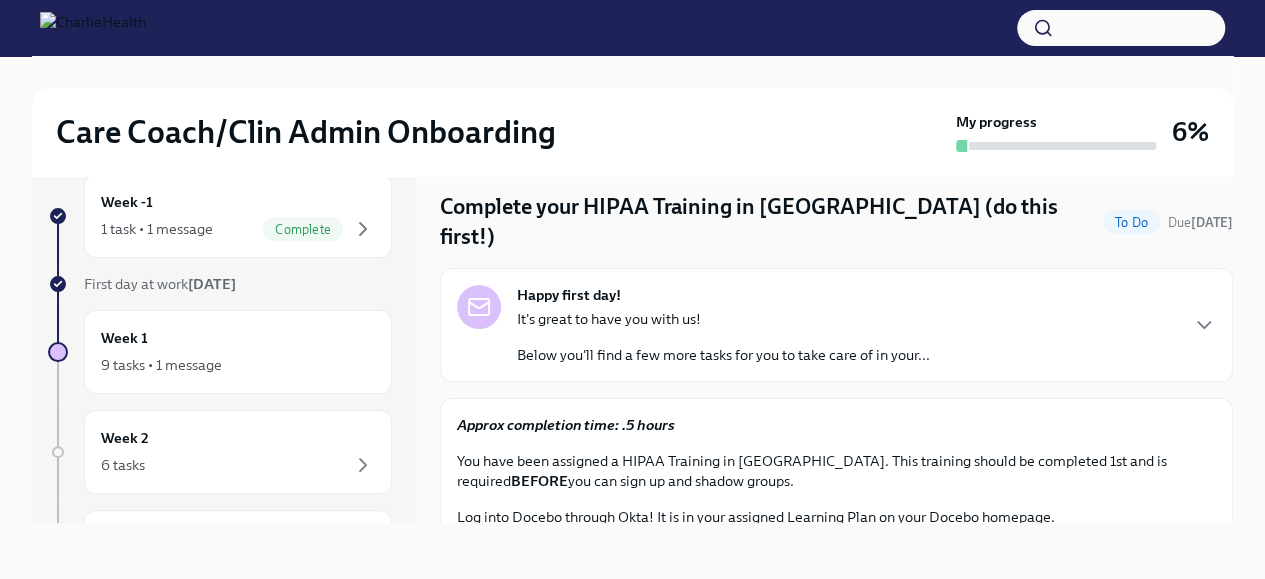 scroll, scrollTop: 0, scrollLeft: 0, axis: both 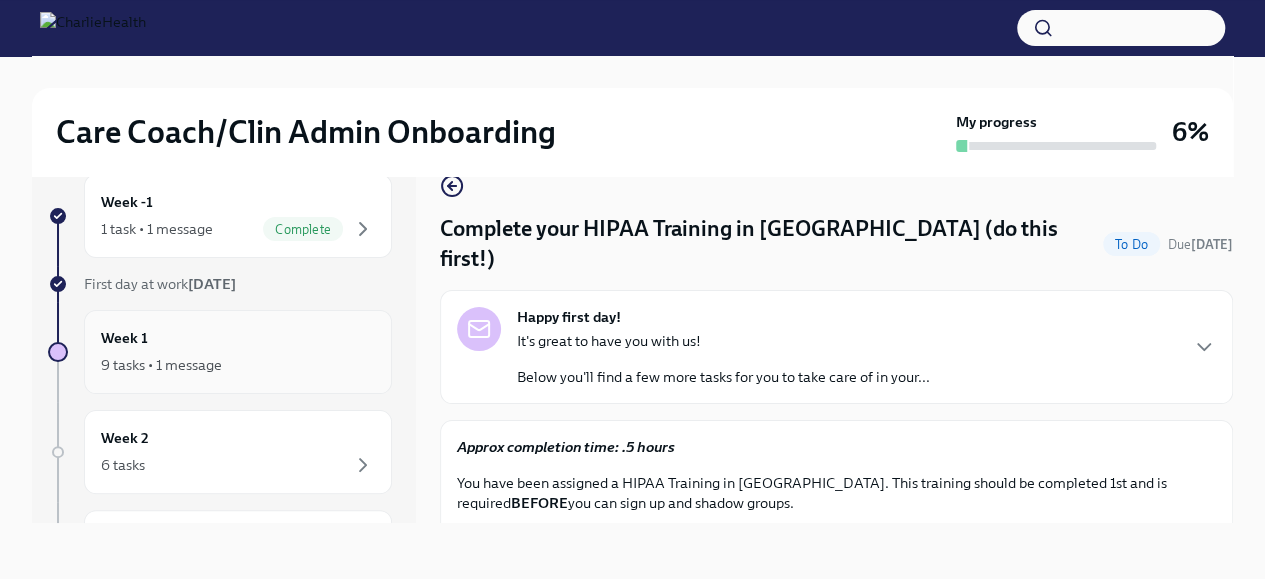 click on "Week 1 9 tasks • 1 message" at bounding box center (238, 352) 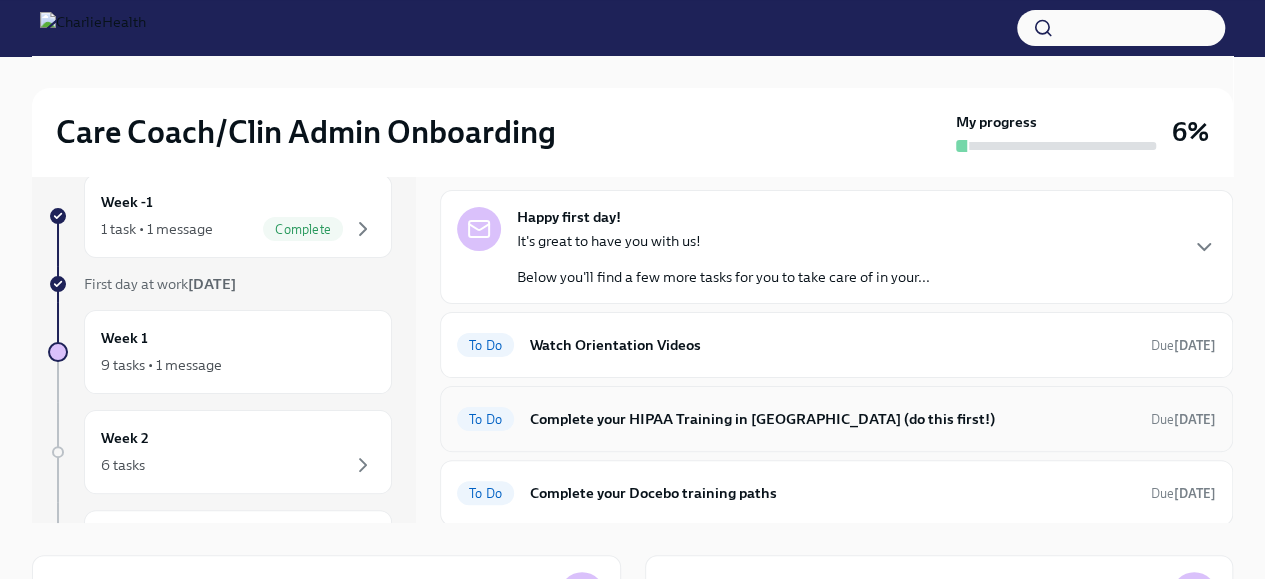 scroll, scrollTop: 100, scrollLeft: 0, axis: vertical 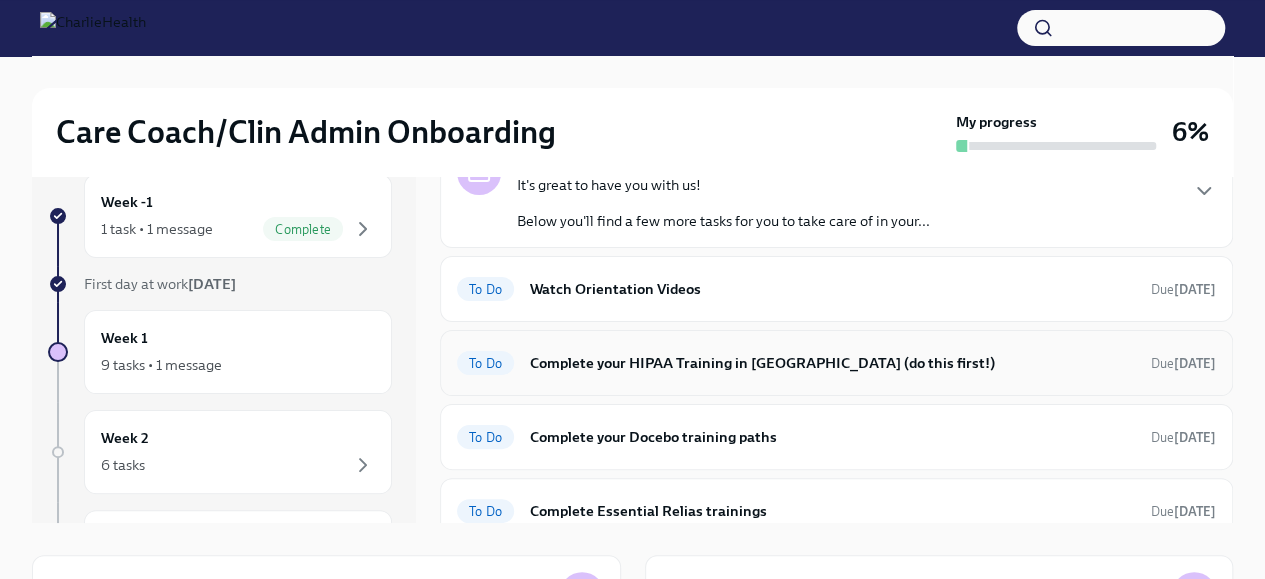 click on "To Do Complete your HIPAA Training in [GEOGRAPHIC_DATA] (do this first!) Due  [DATE]" at bounding box center [836, 363] 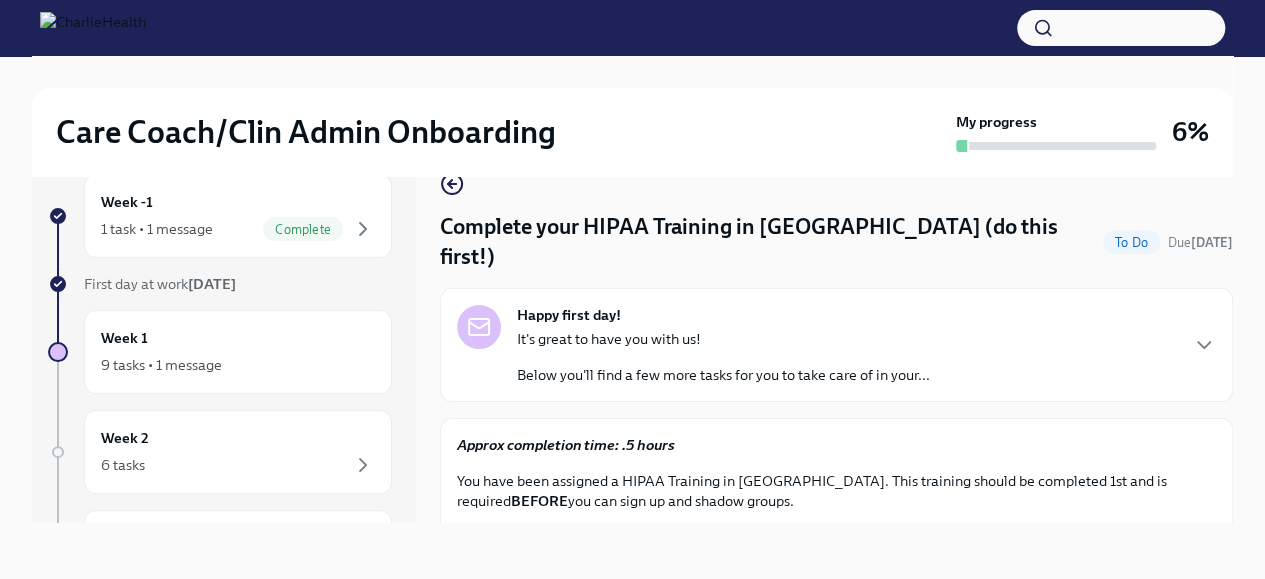scroll, scrollTop: 0, scrollLeft: 0, axis: both 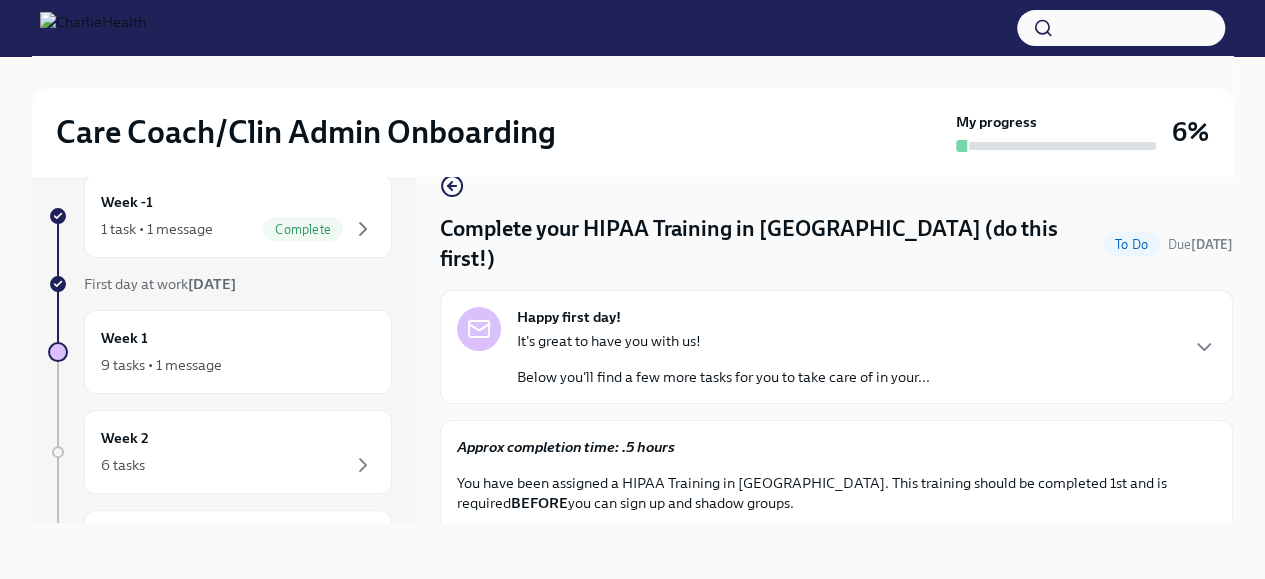click on "Below you'll find a few more tasks for you to take care of in your..." at bounding box center [723, 377] 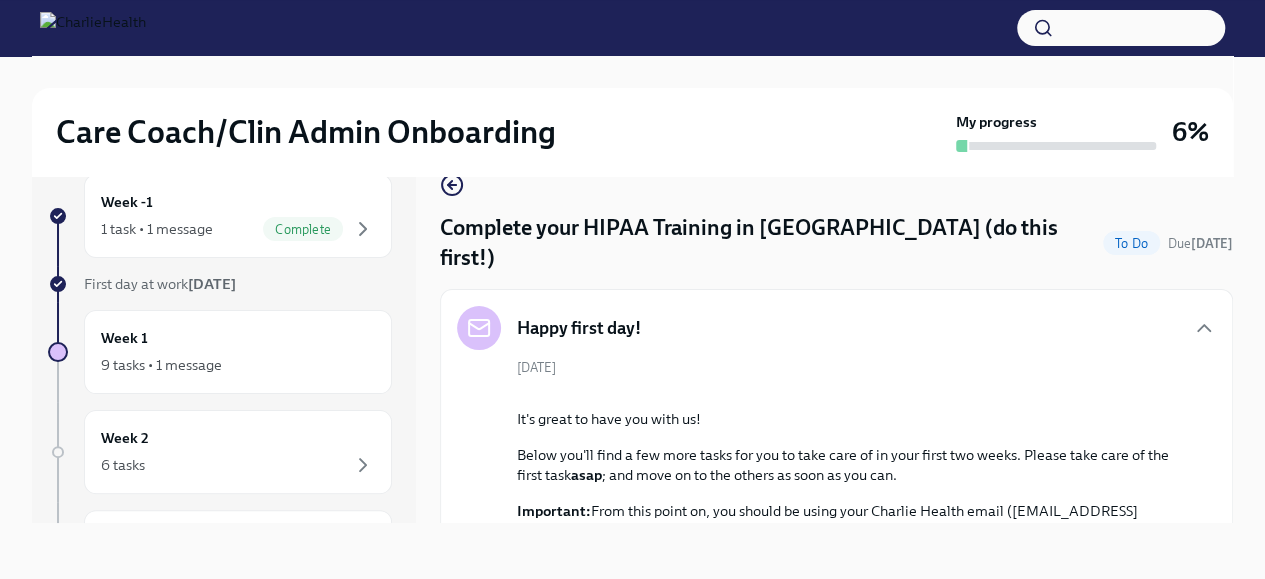 scroll, scrollTop: 0, scrollLeft: 0, axis: both 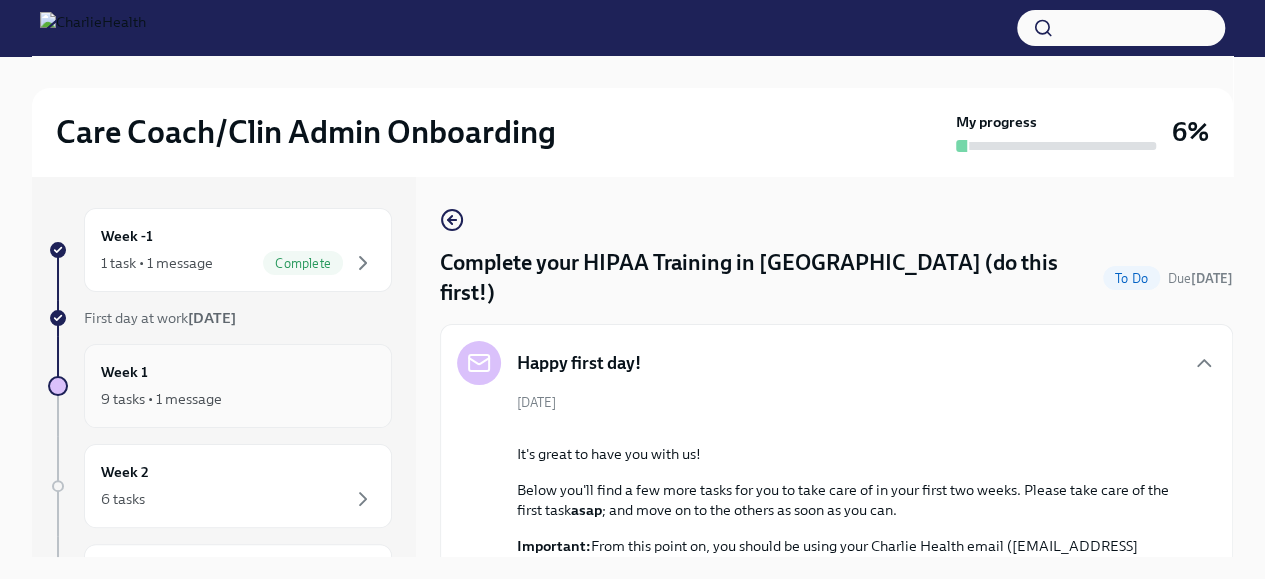 click on "Week 1 9 tasks • 1 message" at bounding box center (238, 386) 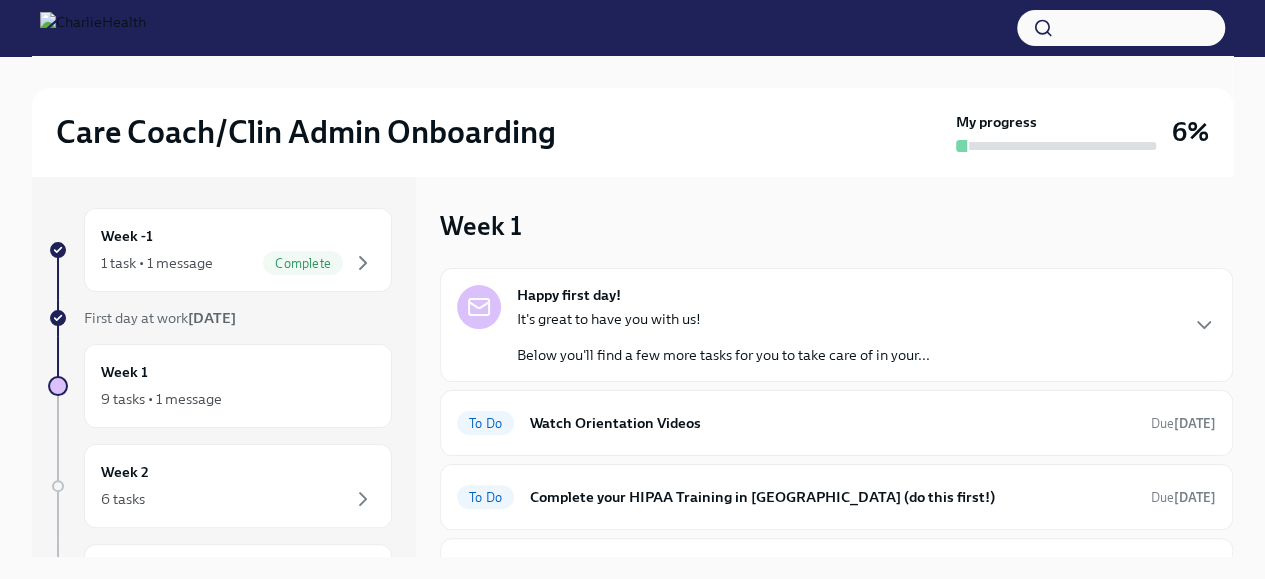 click on "It's great to have you with us!
Below you'll find a few more tasks for you to take care of in your..." at bounding box center (723, 337) 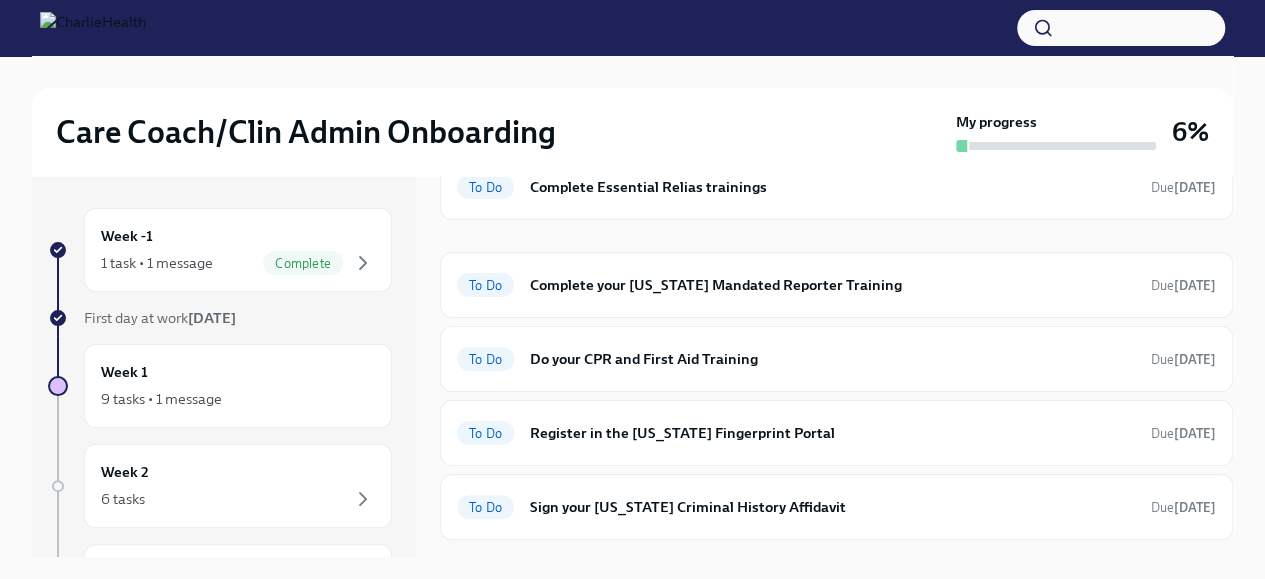 scroll, scrollTop: 700, scrollLeft: 0, axis: vertical 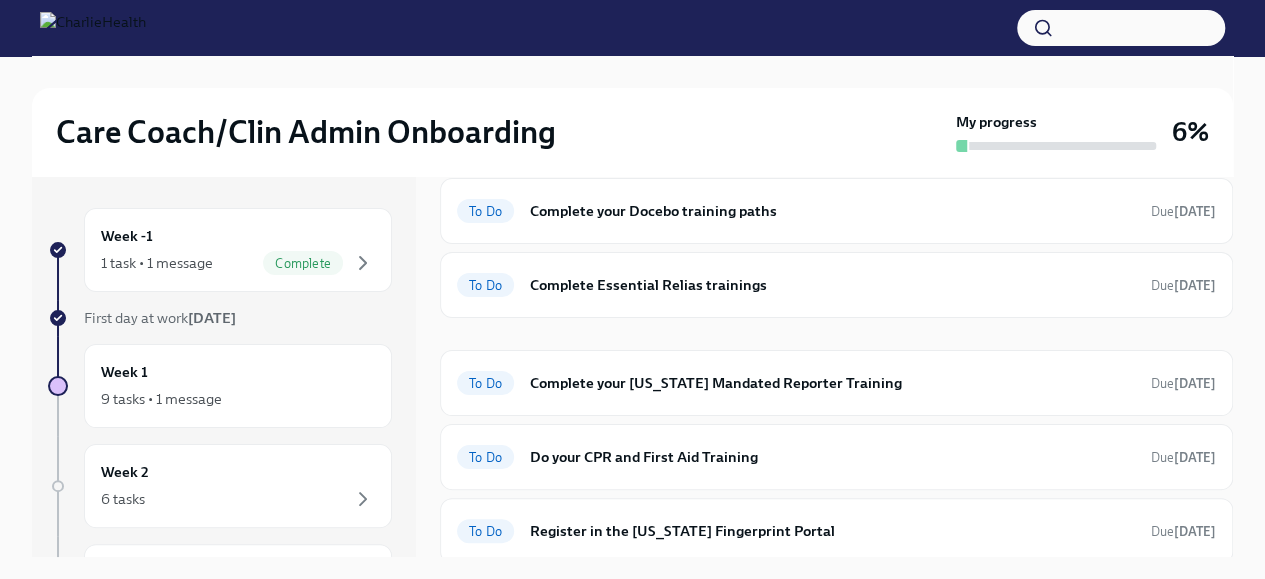 click on "Watch Orientation Videos" at bounding box center [832, 63] 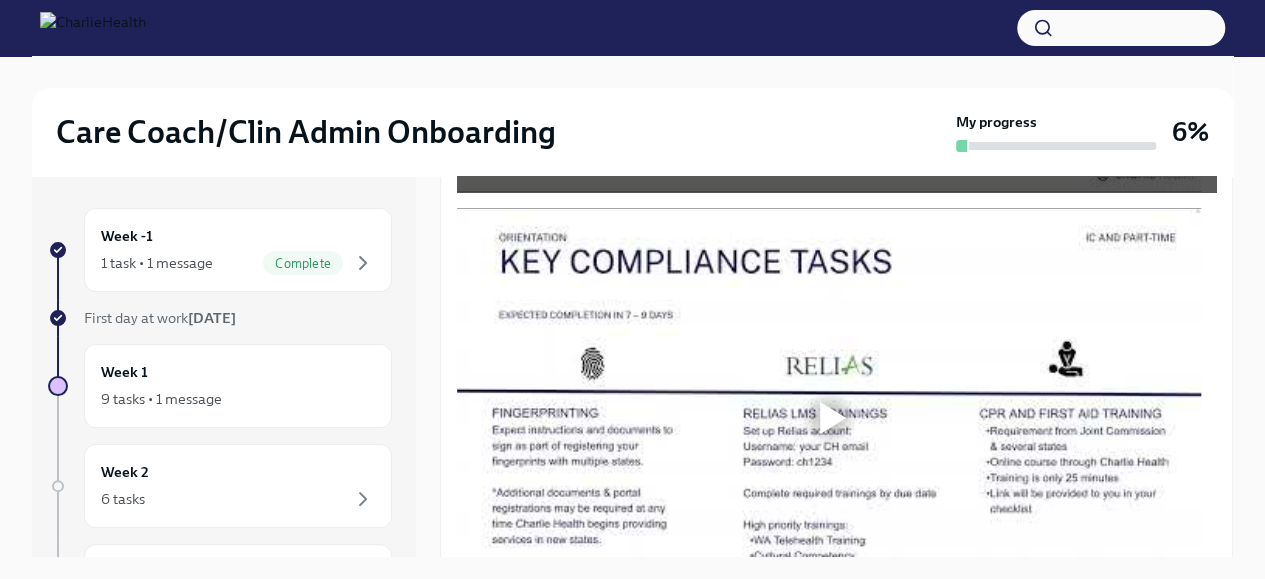 scroll, scrollTop: 948, scrollLeft: 0, axis: vertical 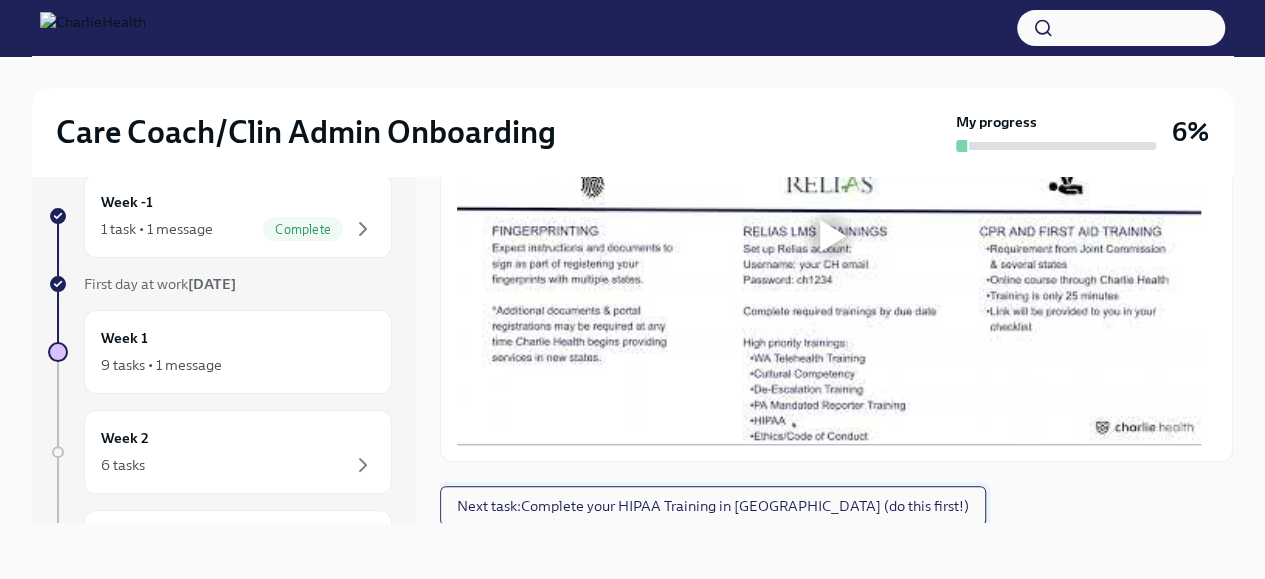 click on "Next task :  Complete your HIPAA Training in [GEOGRAPHIC_DATA] (do this first!)" at bounding box center (713, 506) 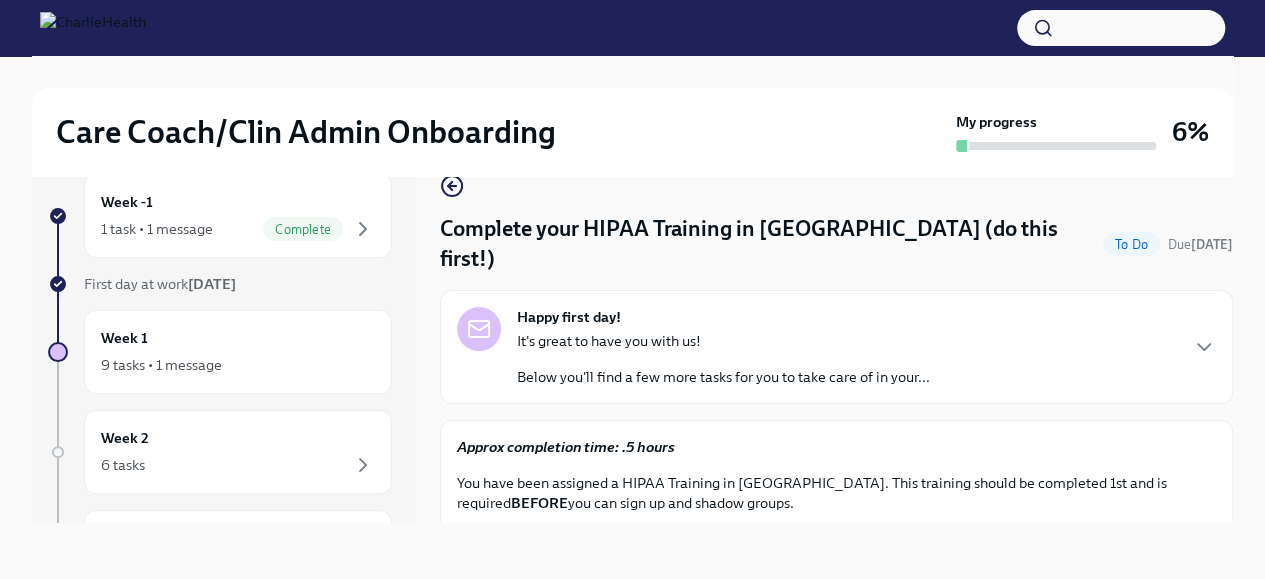 scroll, scrollTop: 100, scrollLeft: 0, axis: vertical 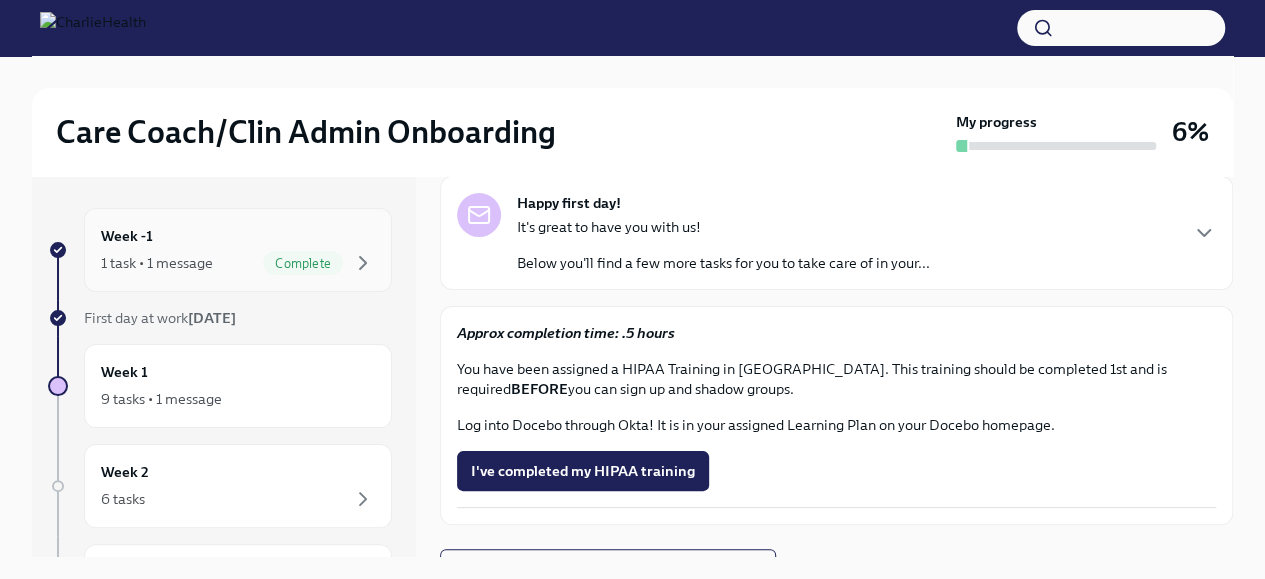 click on "Complete" at bounding box center (319, 263) 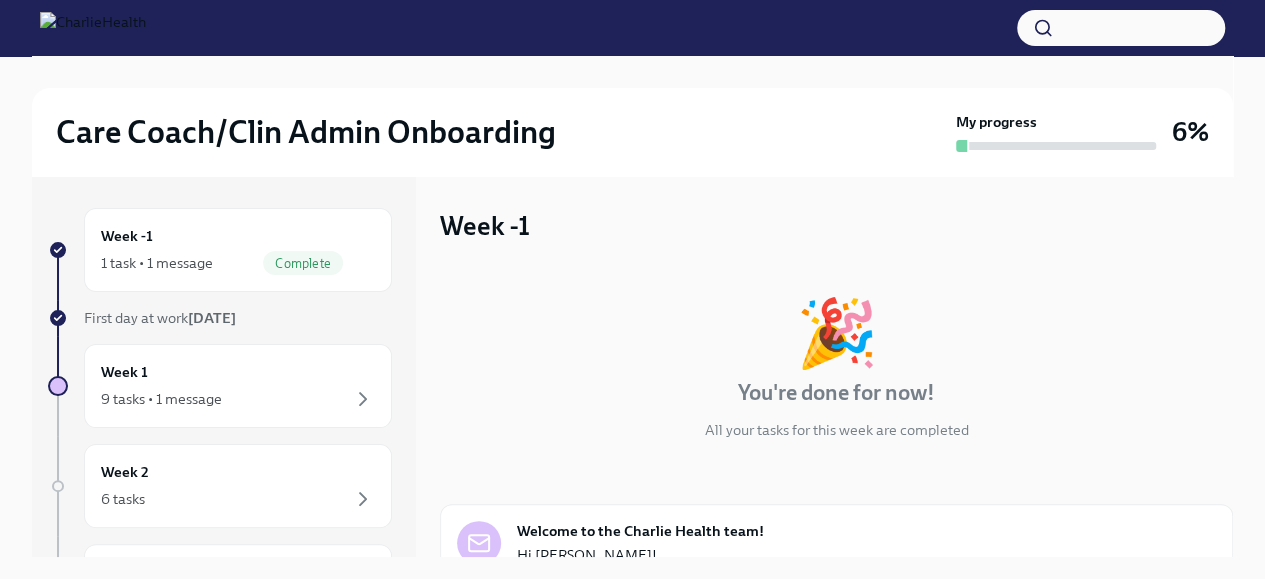 scroll, scrollTop: 203, scrollLeft: 0, axis: vertical 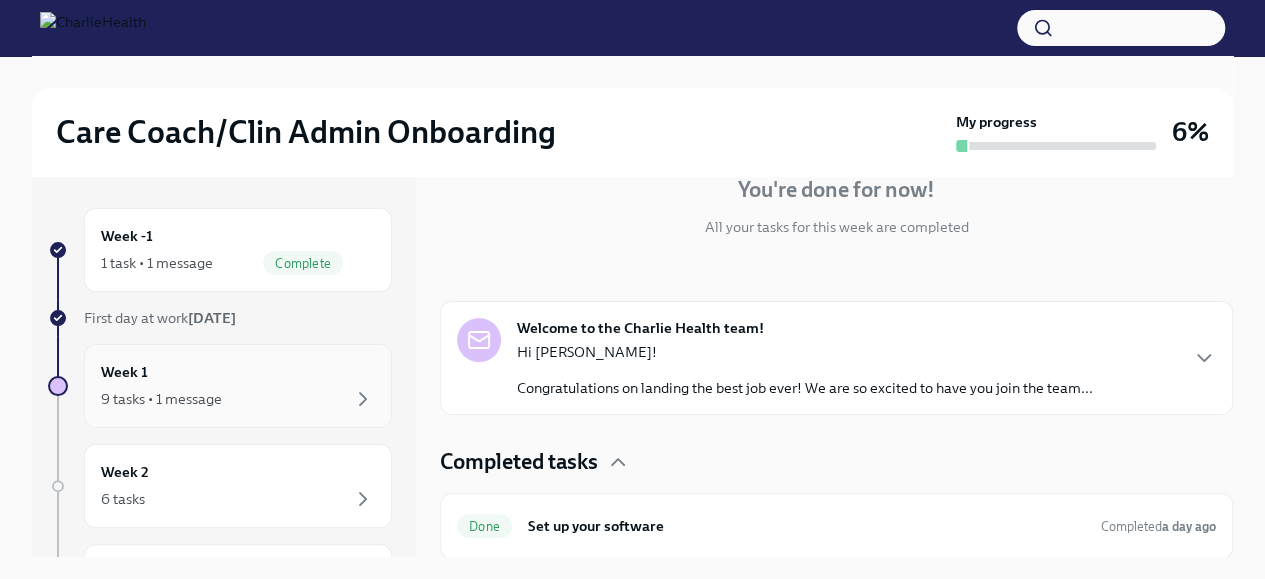 click on "Week 1 9 tasks • 1 message" at bounding box center (238, 386) 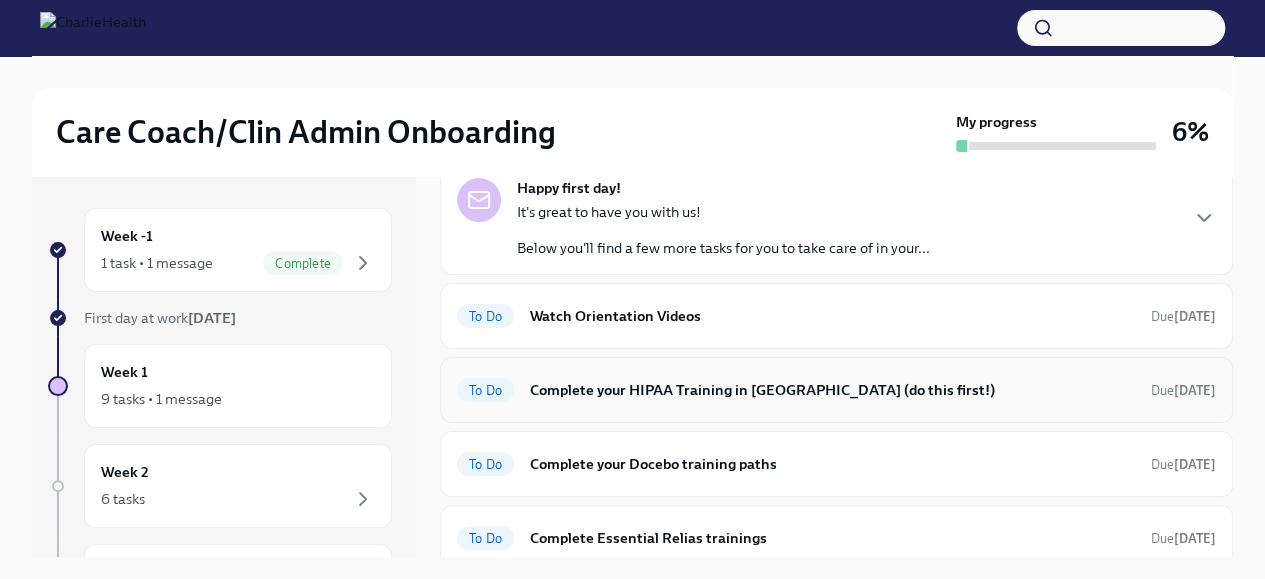 scroll, scrollTop: 100, scrollLeft: 0, axis: vertical 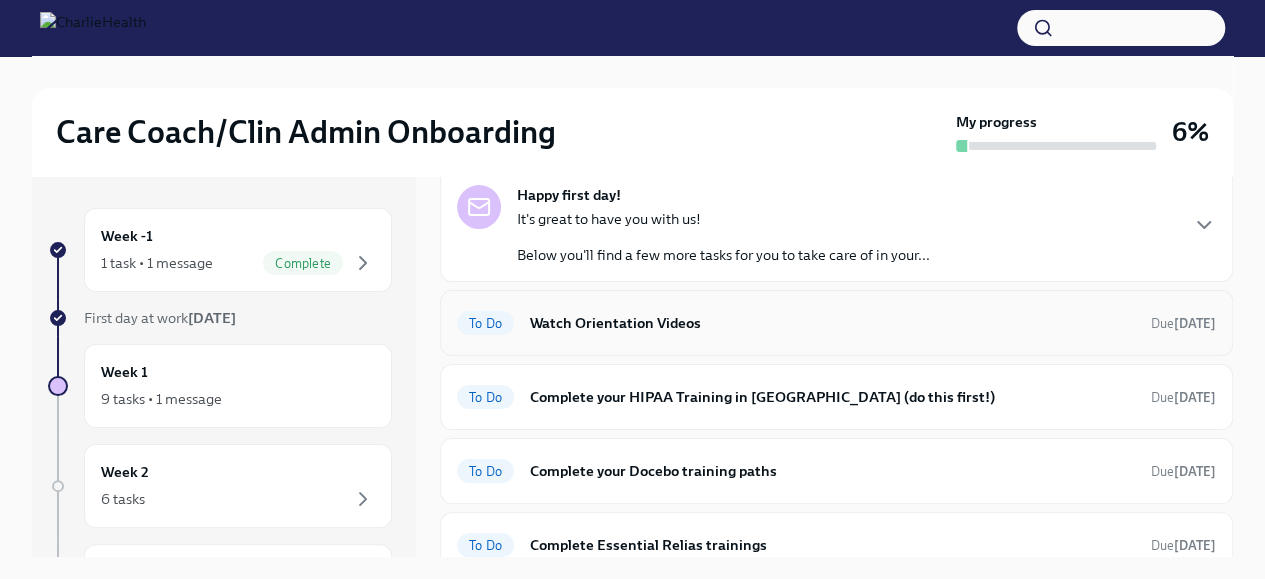 click on "To Do Watch Orientation Videos Due  [DATE]" at bounding box center [836, 323] 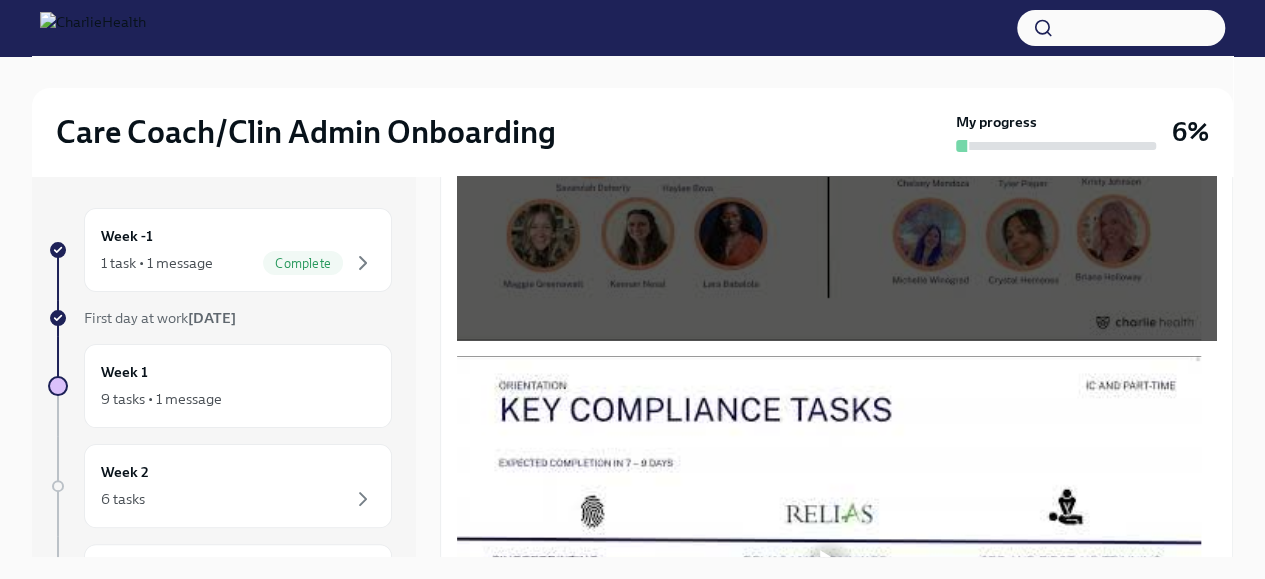 scroll, scrollTop: 948, scrollLeft: 0, axis: vertical 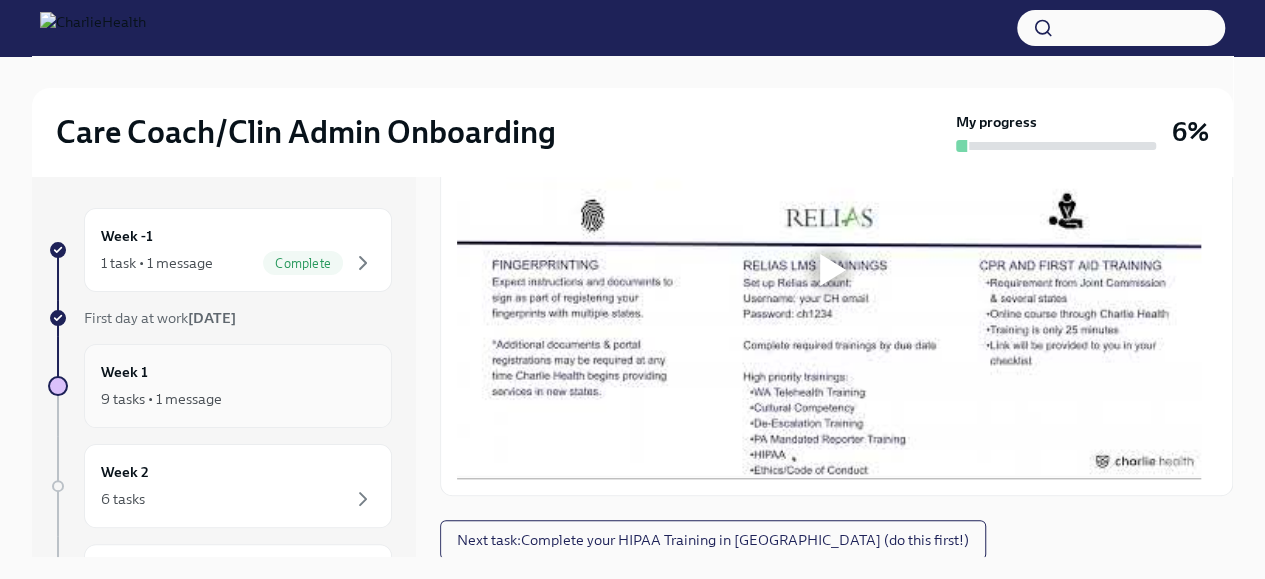 click on "Week 1 9 tasks • 1 message" at bounding box center (238, 386) 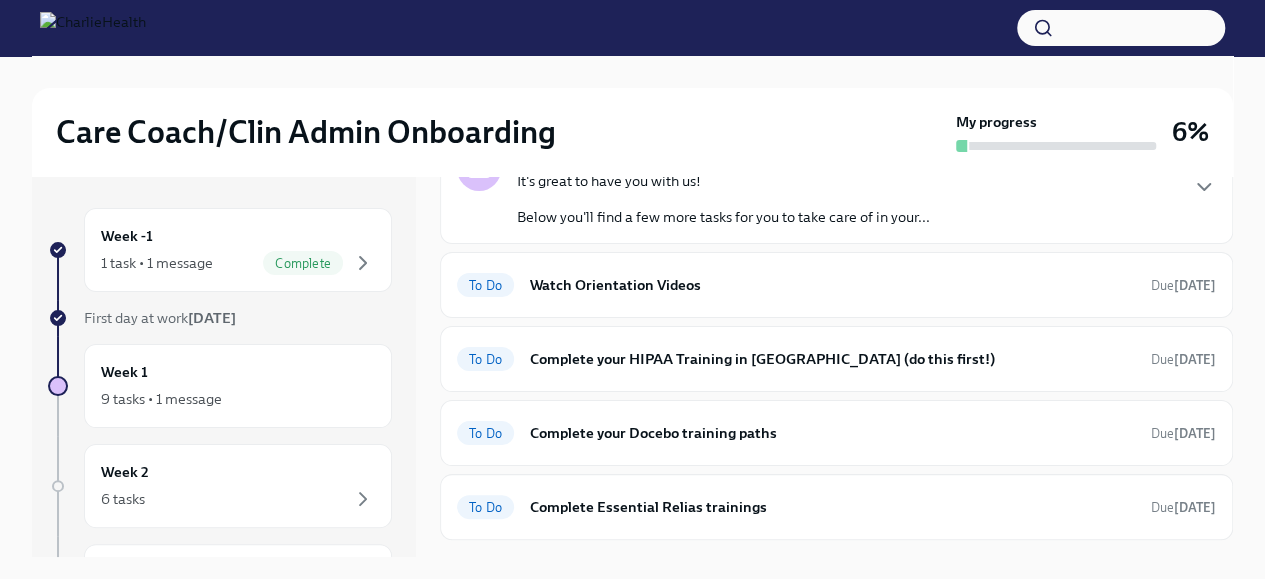 scroll, scrollTop: 100, scrollLeft: 0, axis: vertical 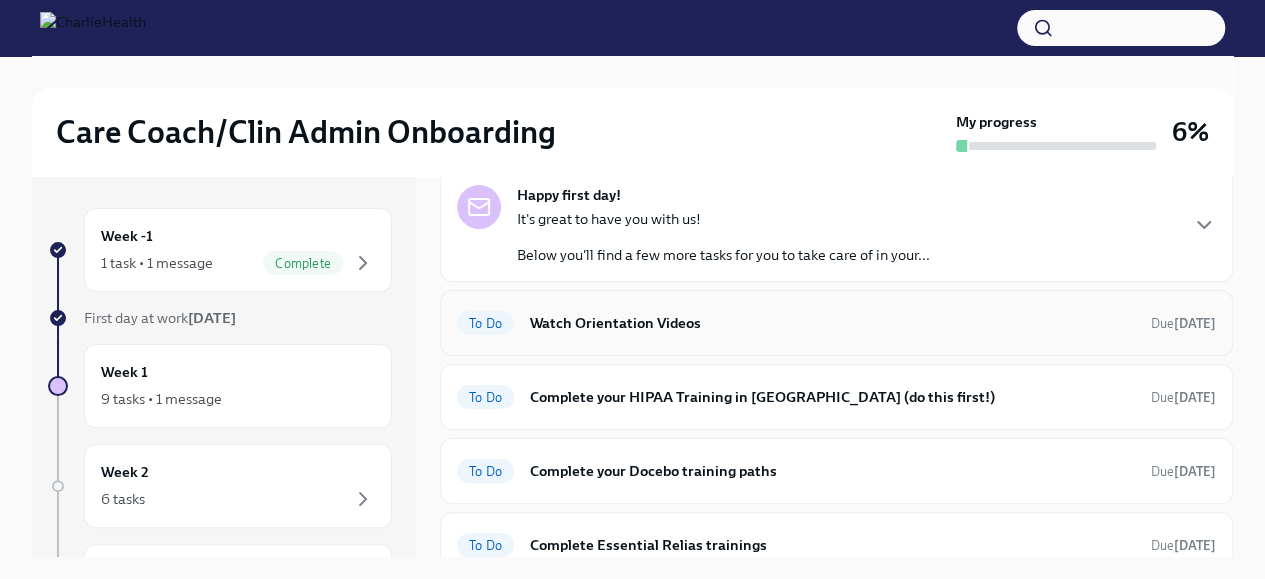 click on "Watch Orientation Videos" at bounding box center [832, 323] 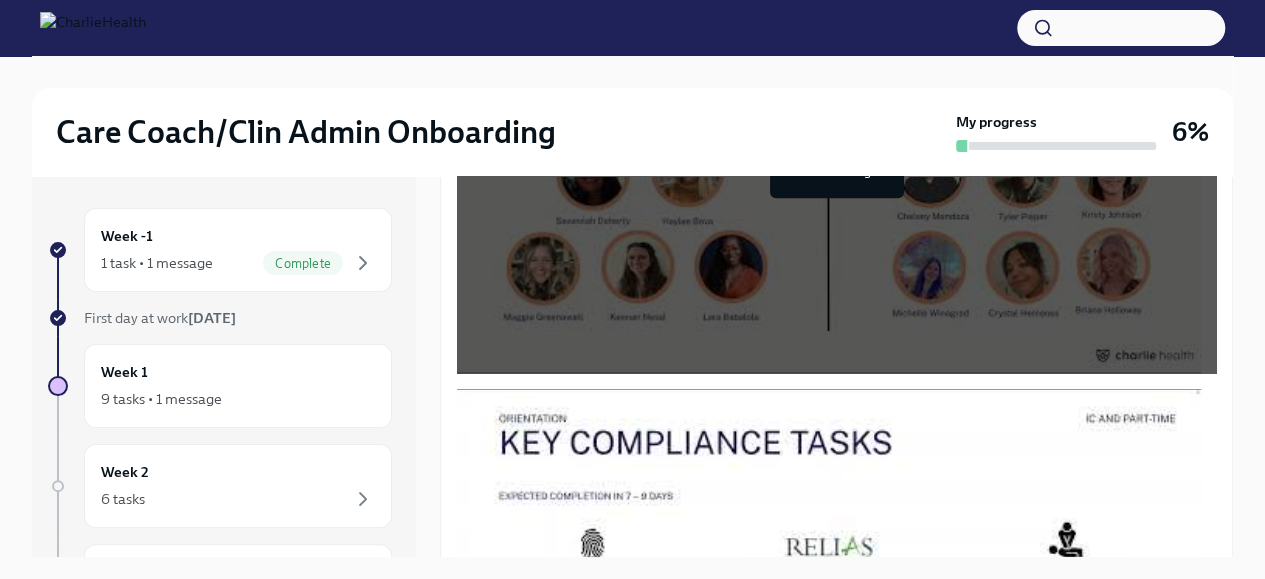 scroll, scrollTop: 900, scrollLeft: 0, axis: vertical 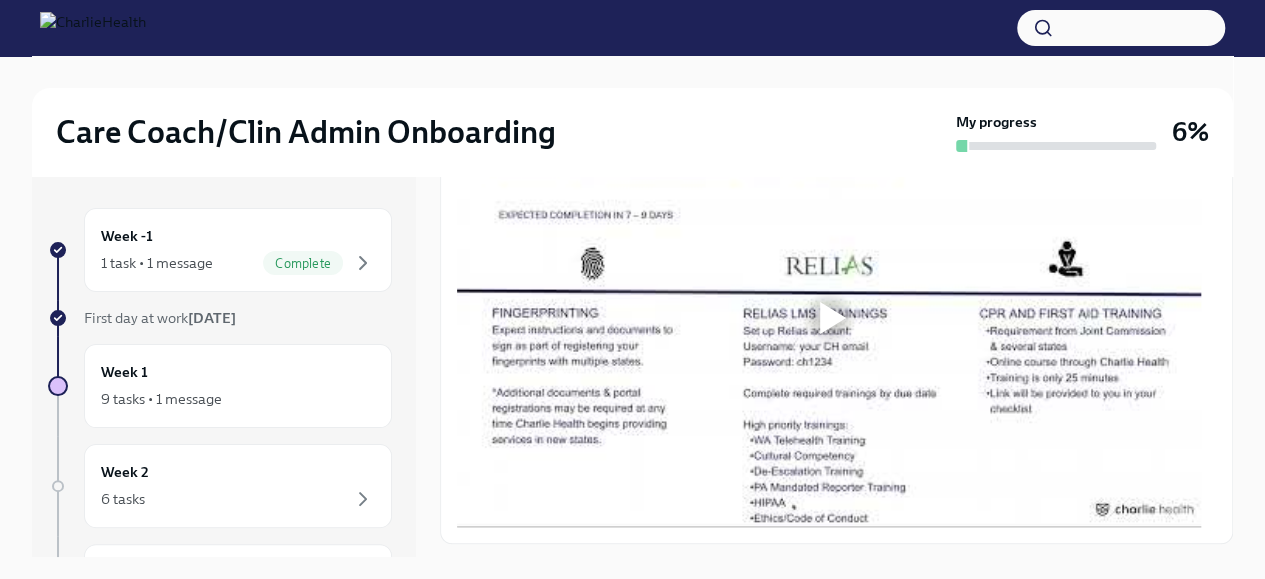 click at bounding box center [829, 318] 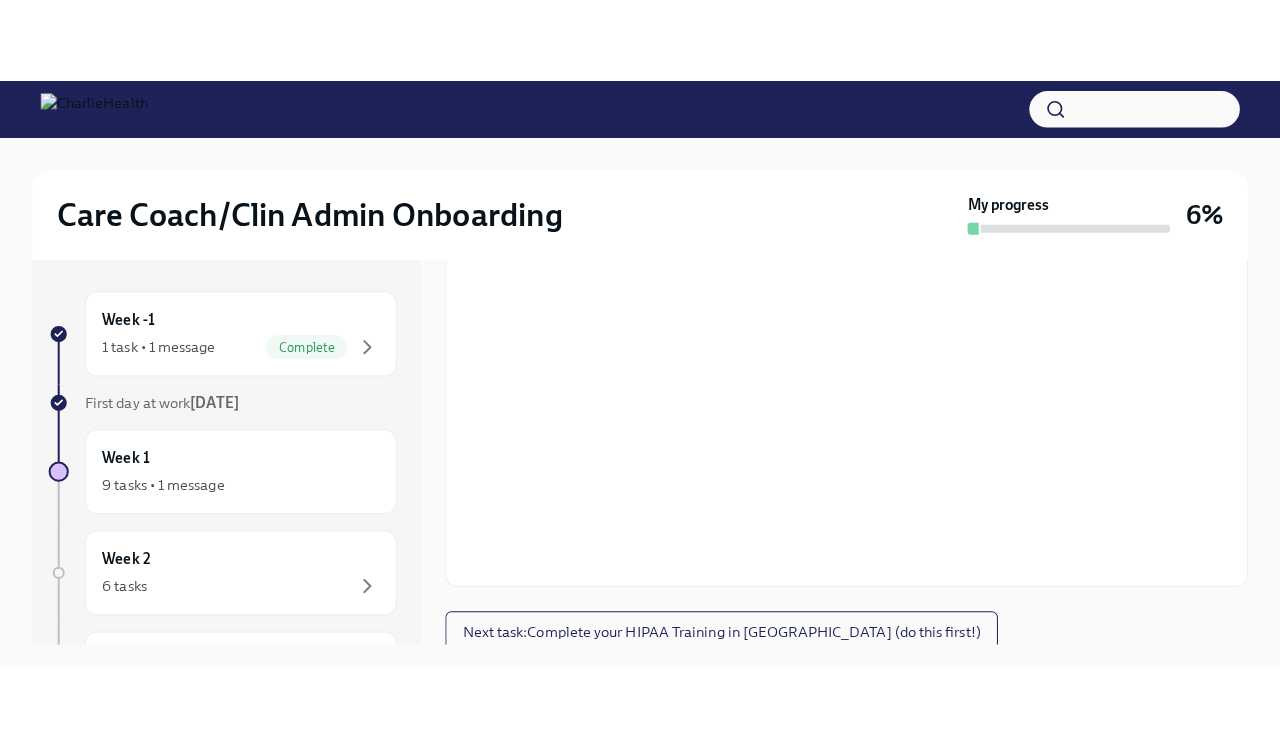 scroll, scrollTop: 948, scrollLeft: 0, axis: vertical 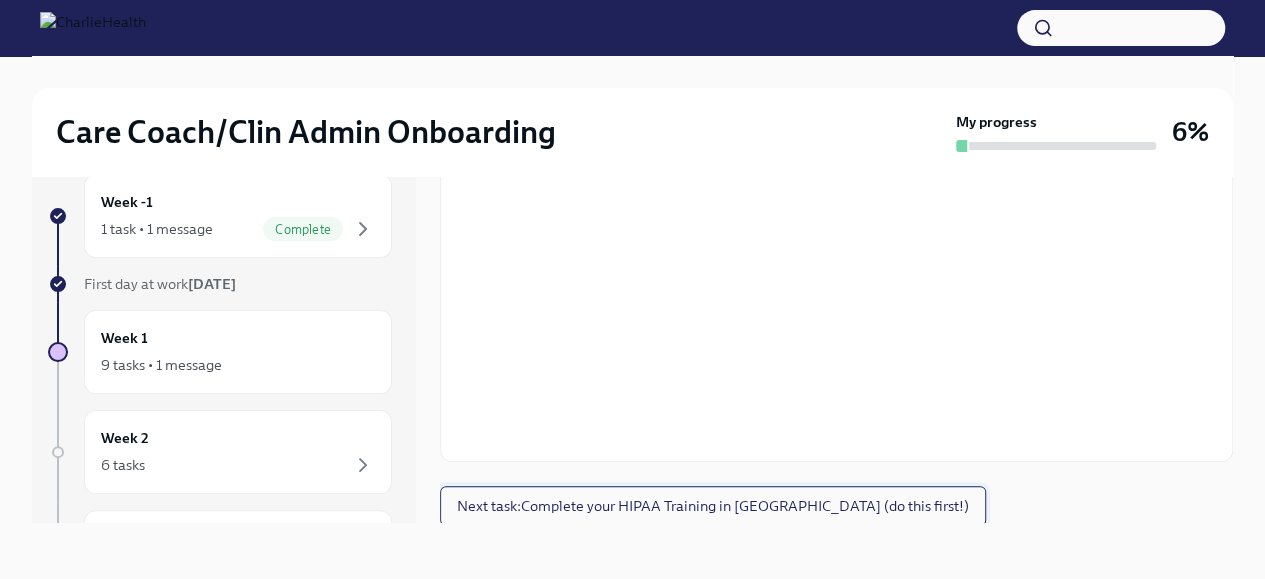 click on "Next task :  Complete your HIPAA Training in [GEOGRAPHIC_DATA] (do this first!)" at bounding box center (713, 506) 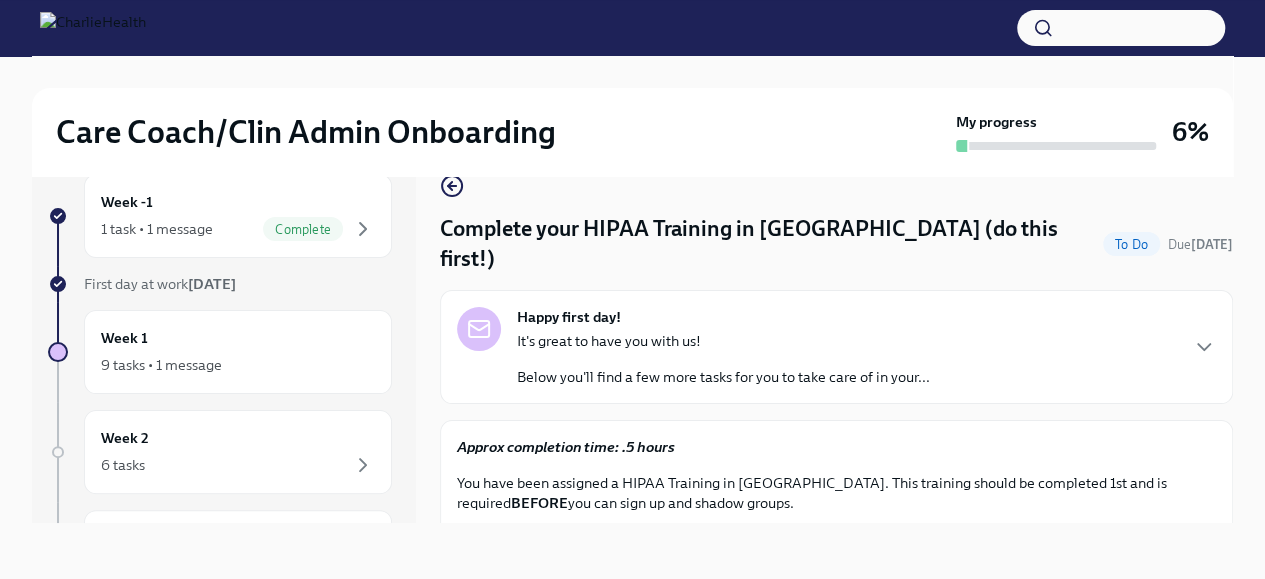 click 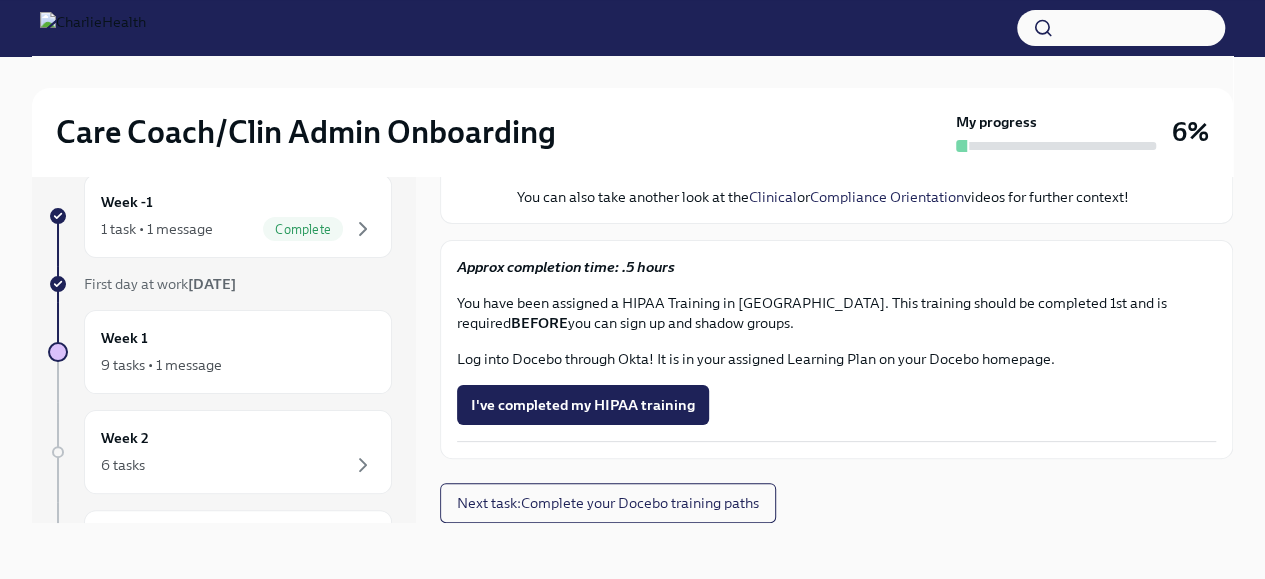scroll, scrollTop: 762, scrollLeft: 0, axis: vertical 